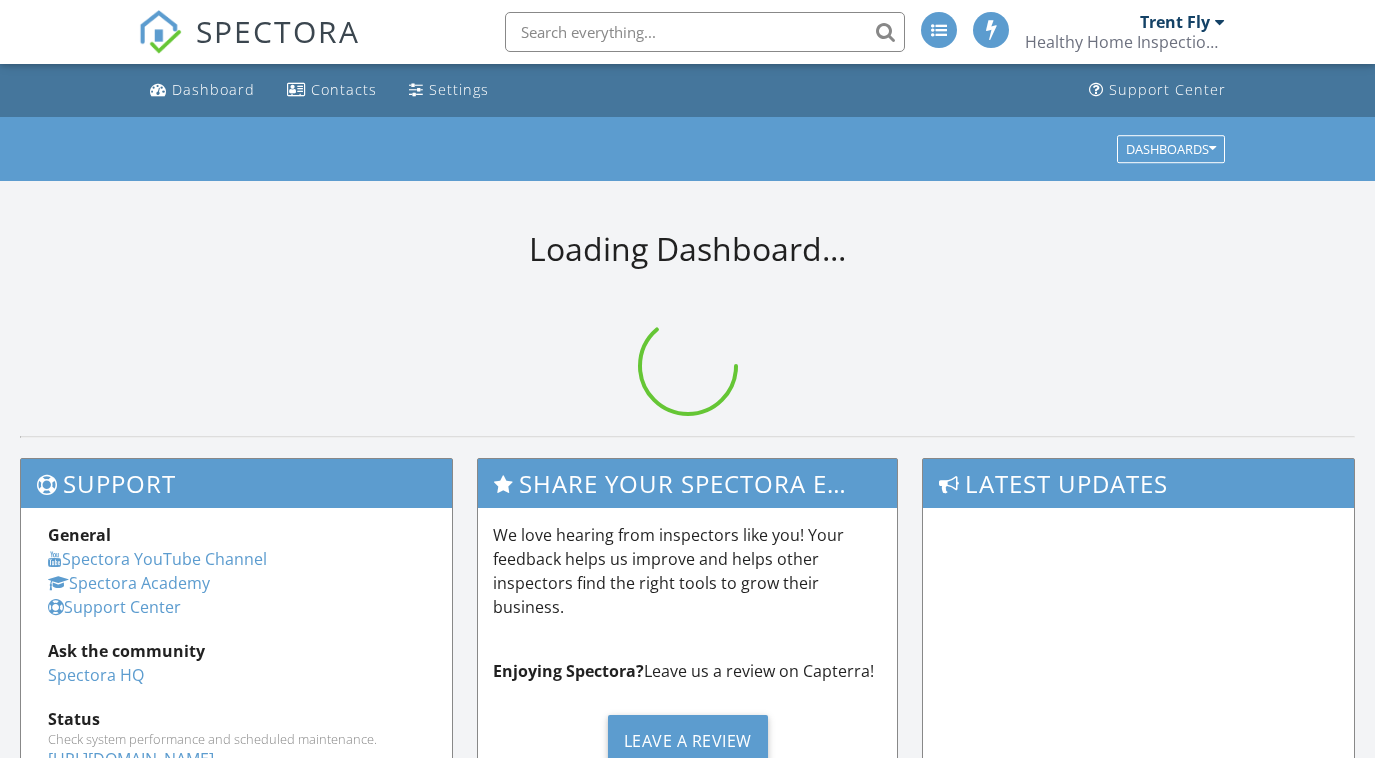scroll, scrollTop: 0, scrollLeft: 0, axis: both 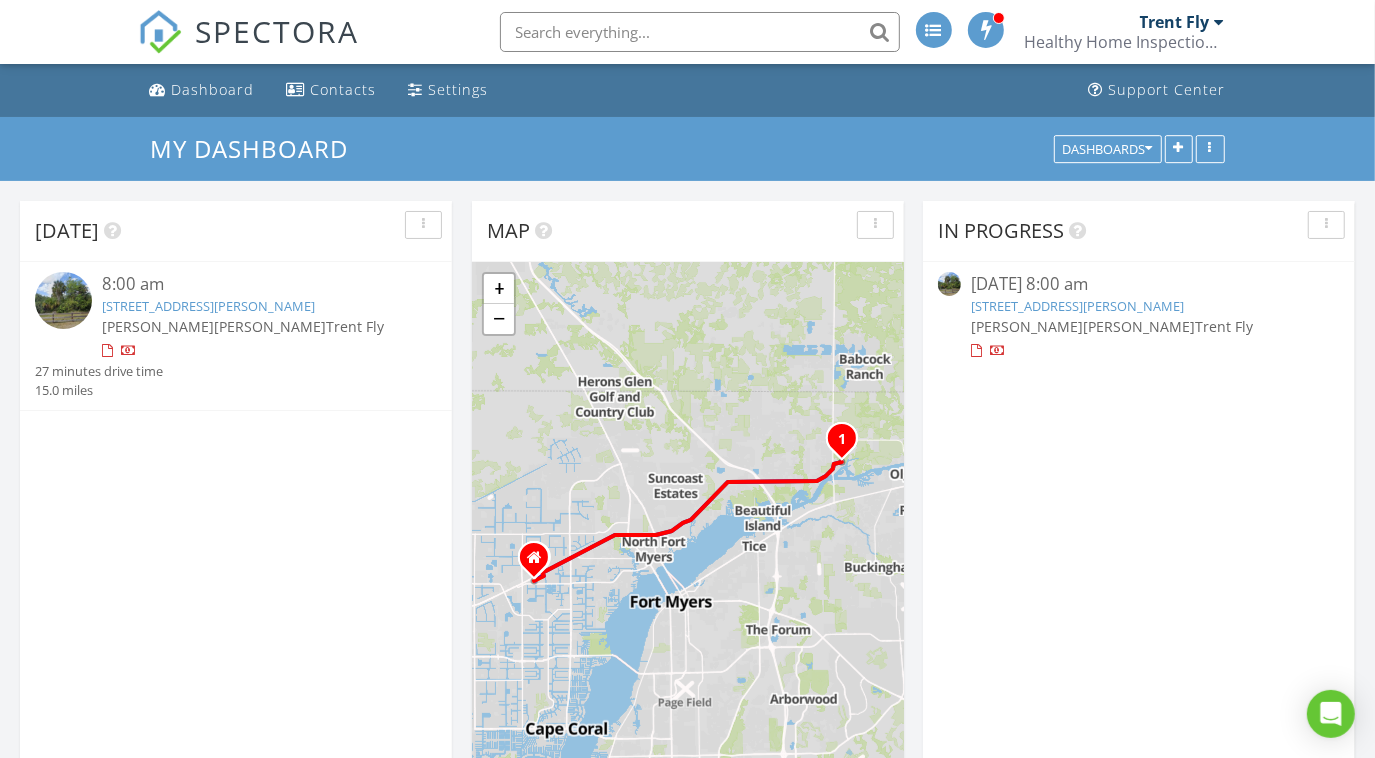 click on "[STREET_ADDRESS][PERSON_NAME]" at bounding box center [208, 306] 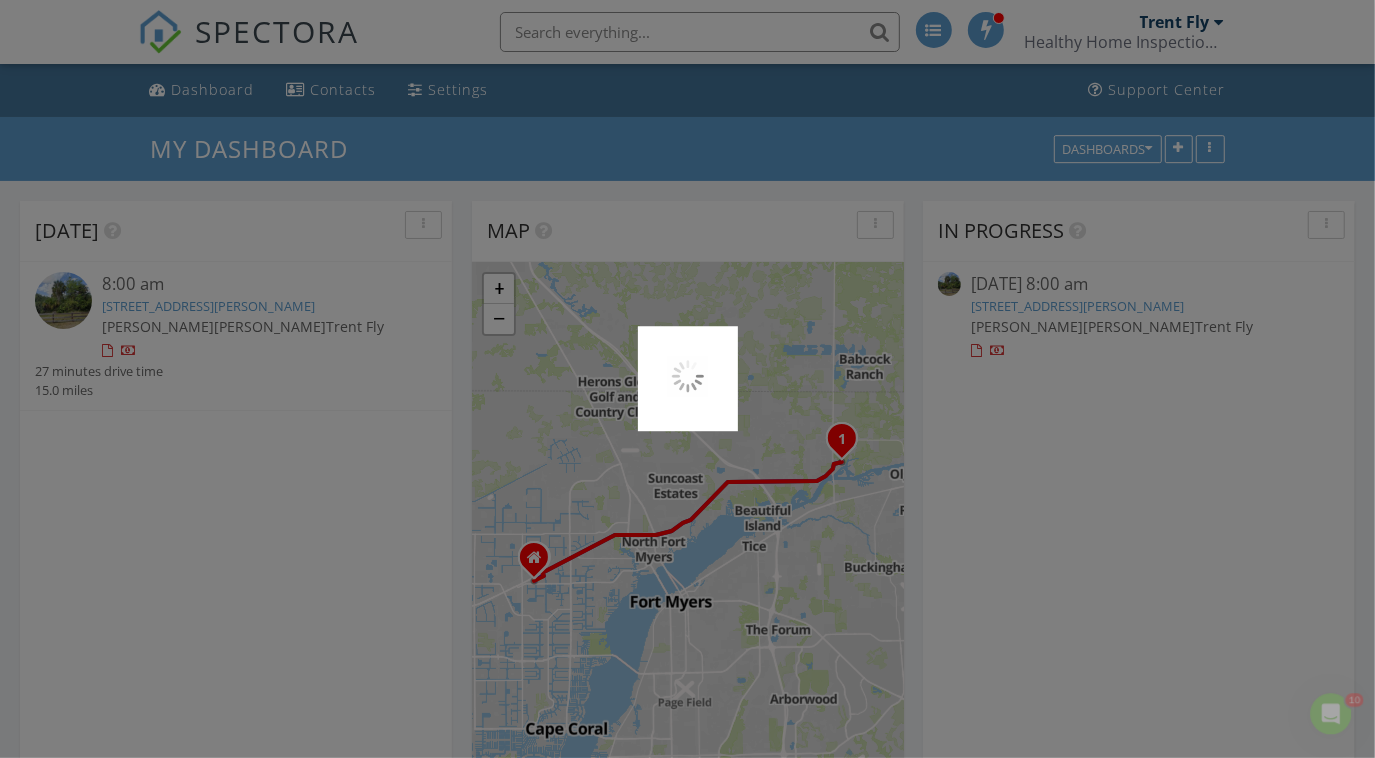 scroll, scrollTop: 0, scrollLeft: 0, axis: both 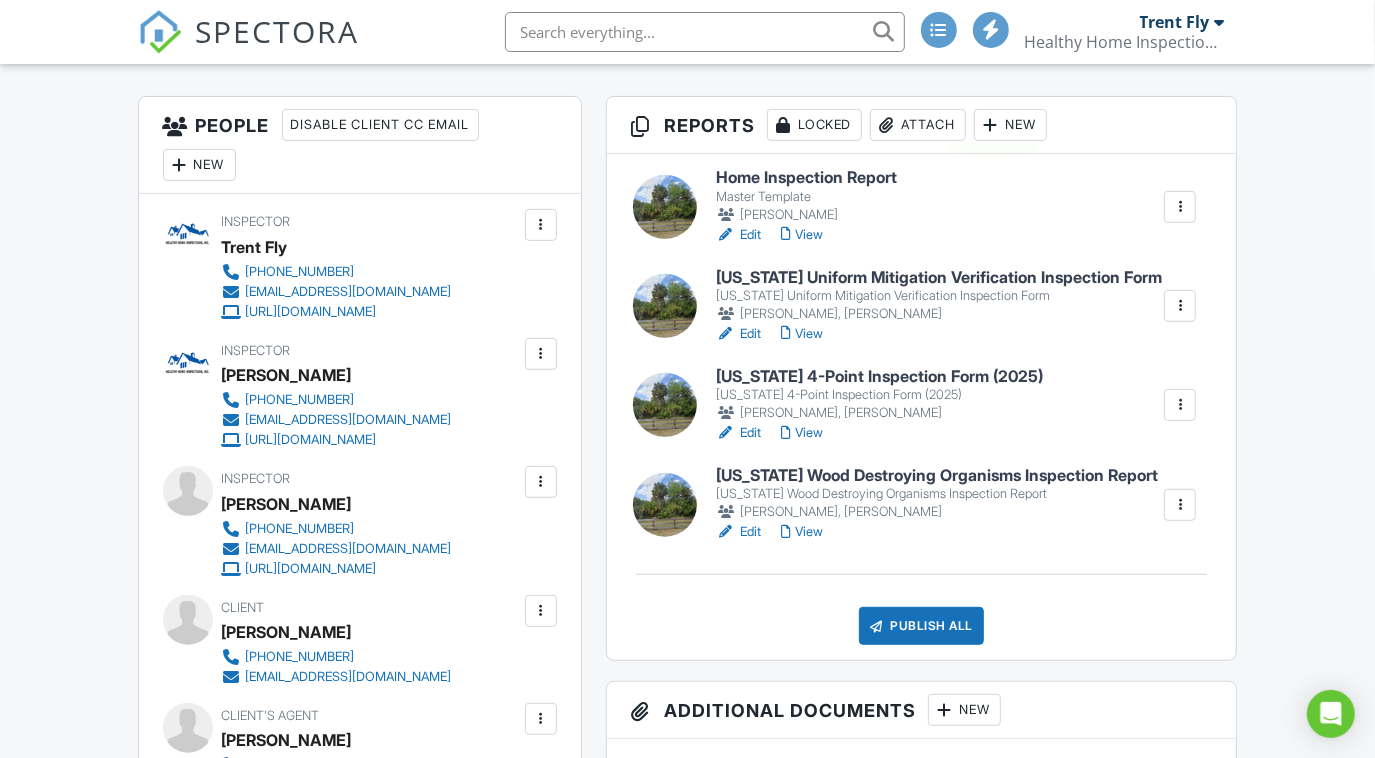 click at bounding box center (991, 125) 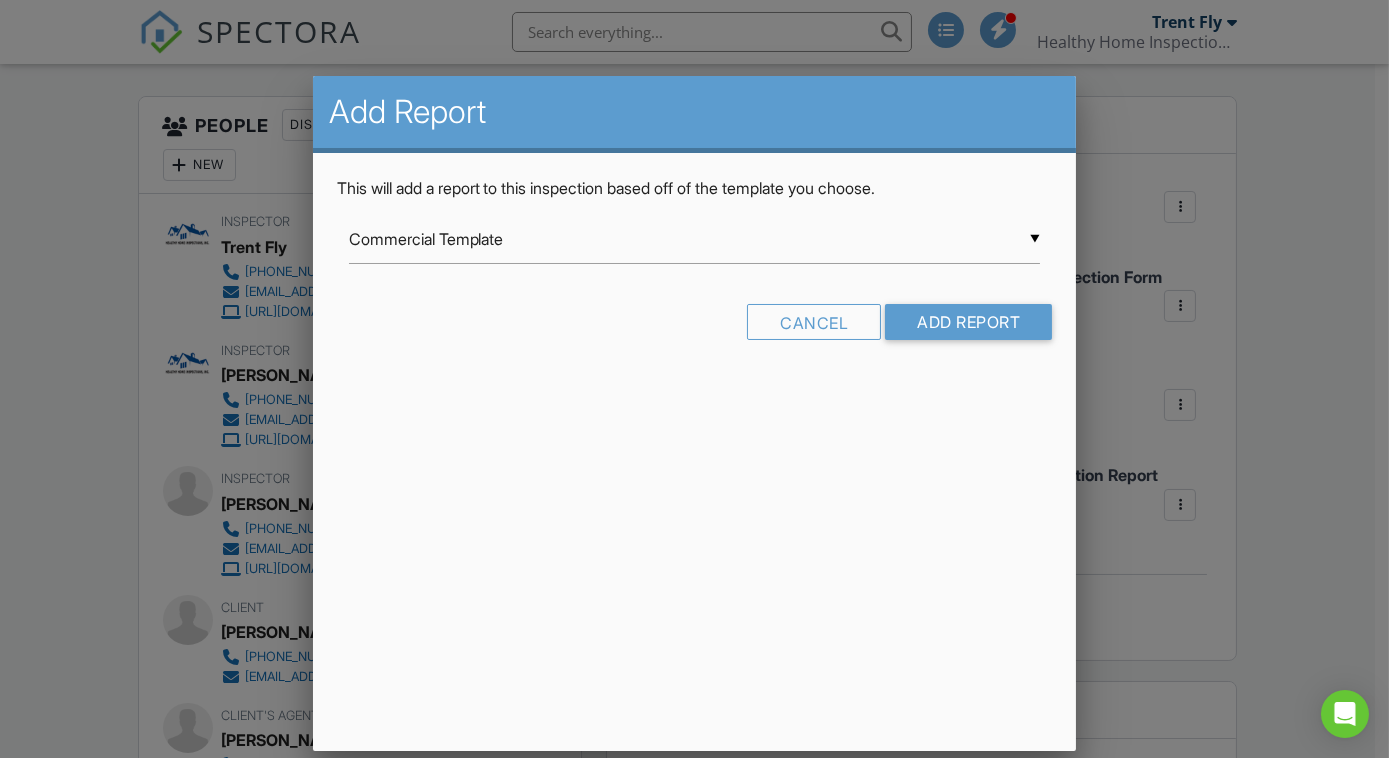 click on "Commercial Template" at bounding box center (695, 239) 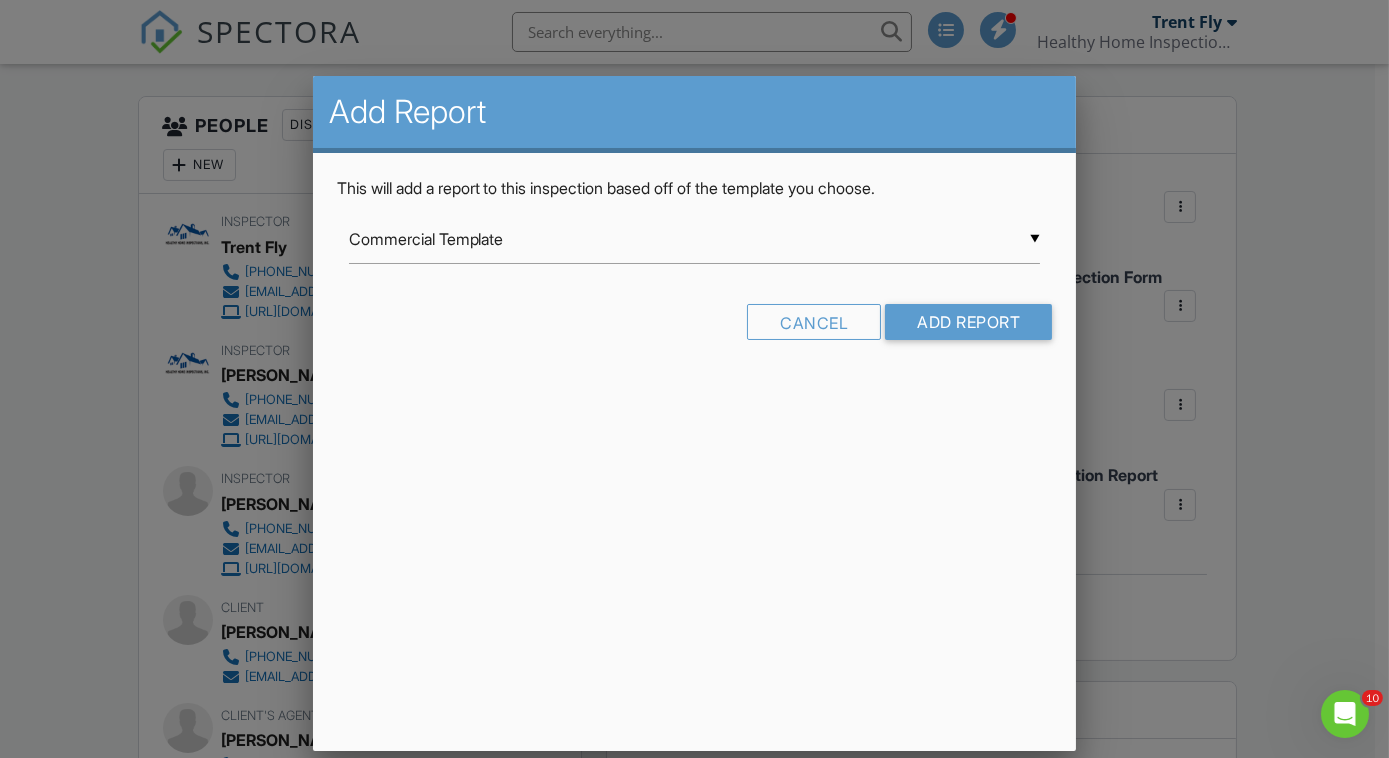 scroll, scrollTop: 0, scrollLeft: 0, axis: both 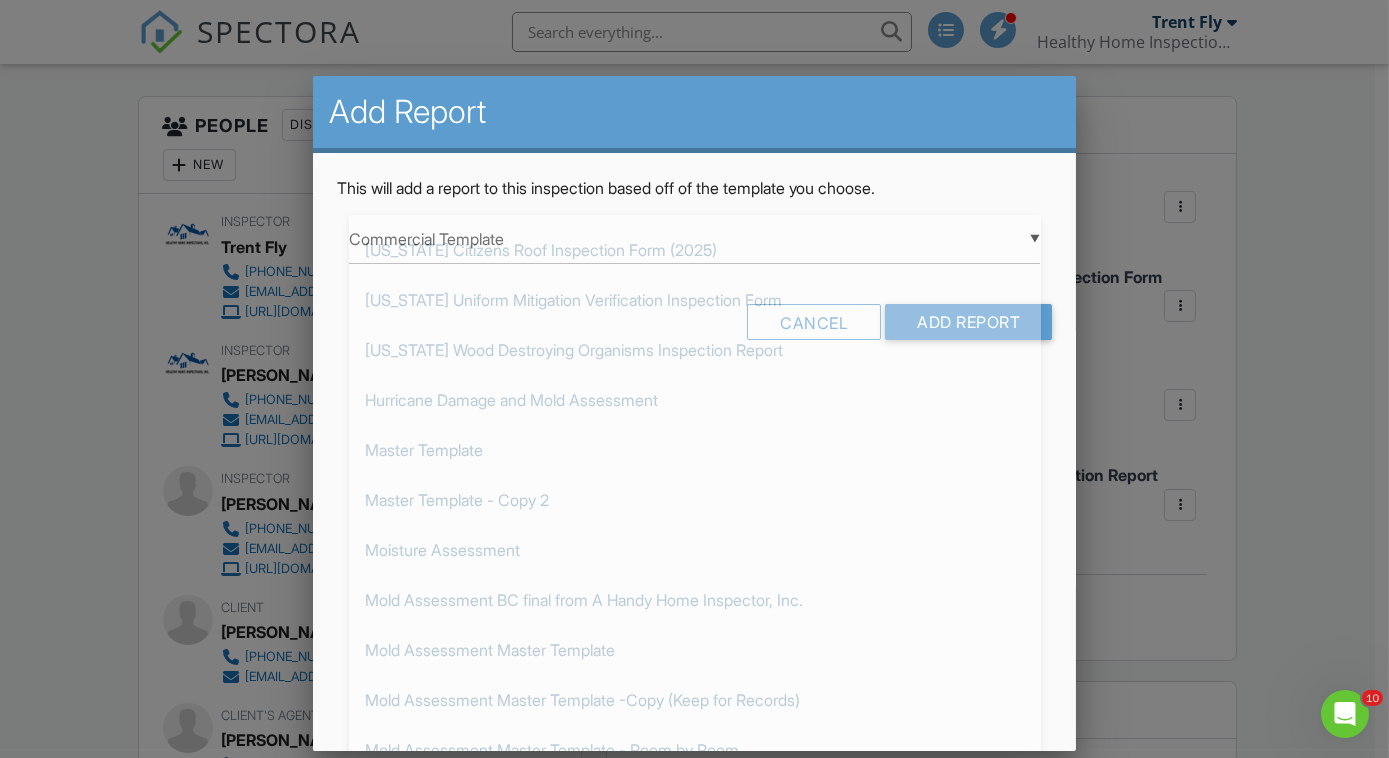 click on "[US_STATE] Uniform Mitigation Verification Inspection Form" at bounding box center (695, 300) 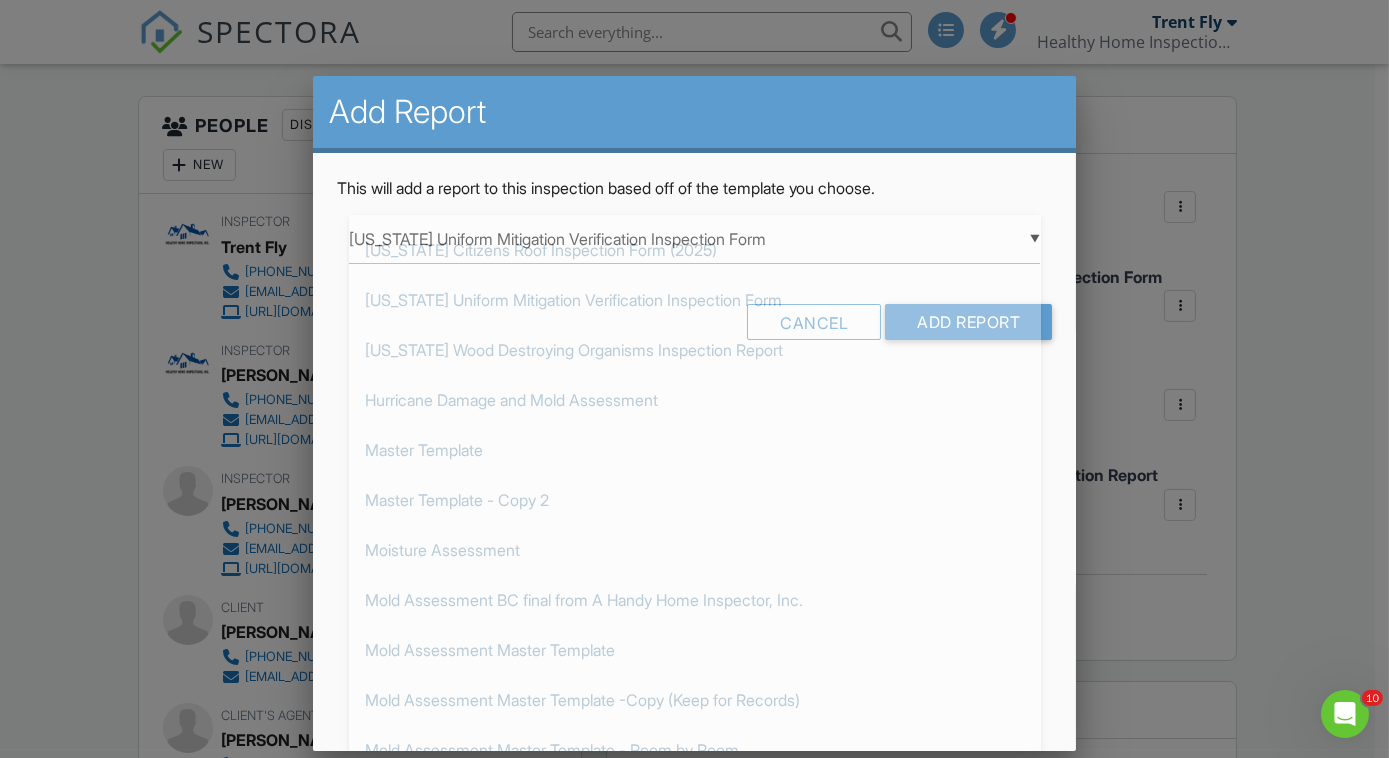 scroll, scrollTop: 349, scrollLeft: 0, axis: vertical 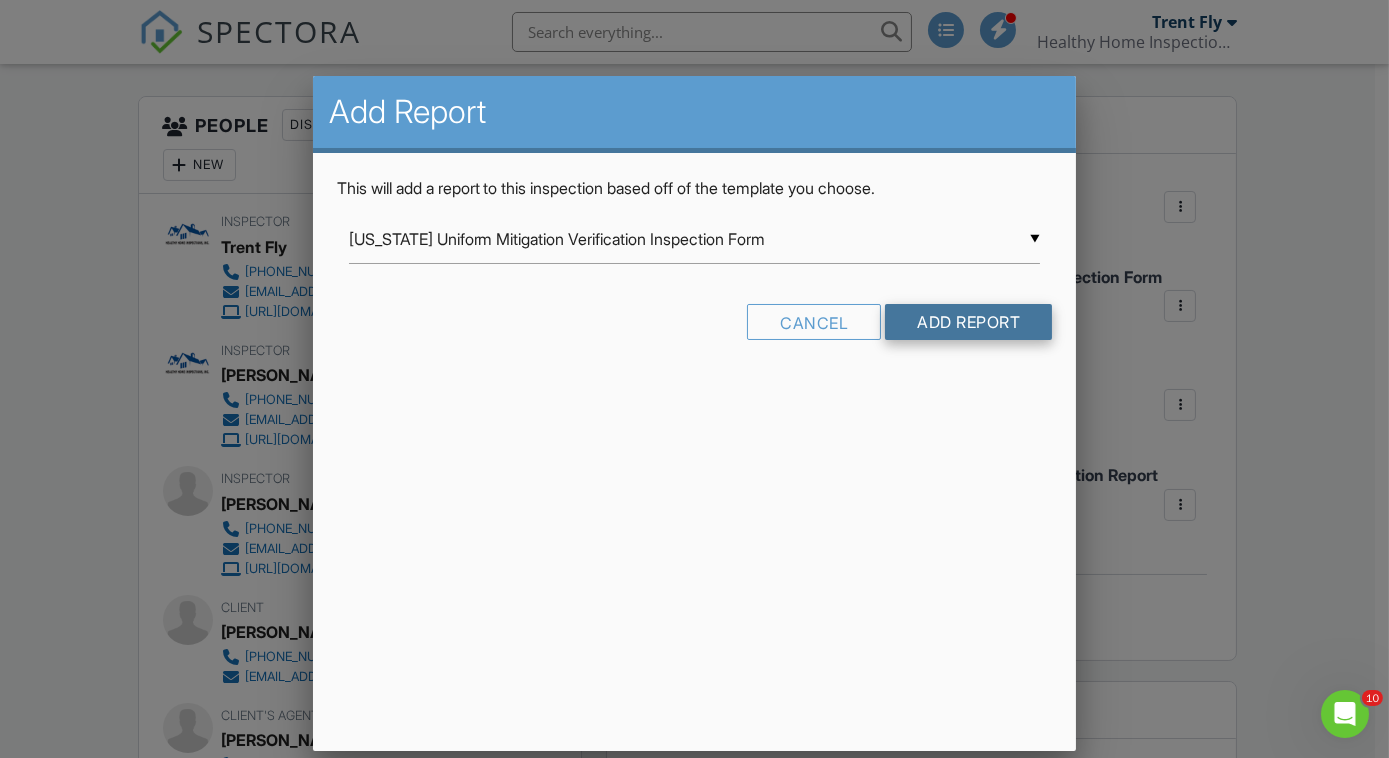 click on "Add Report" at bounding box center (968, 322) 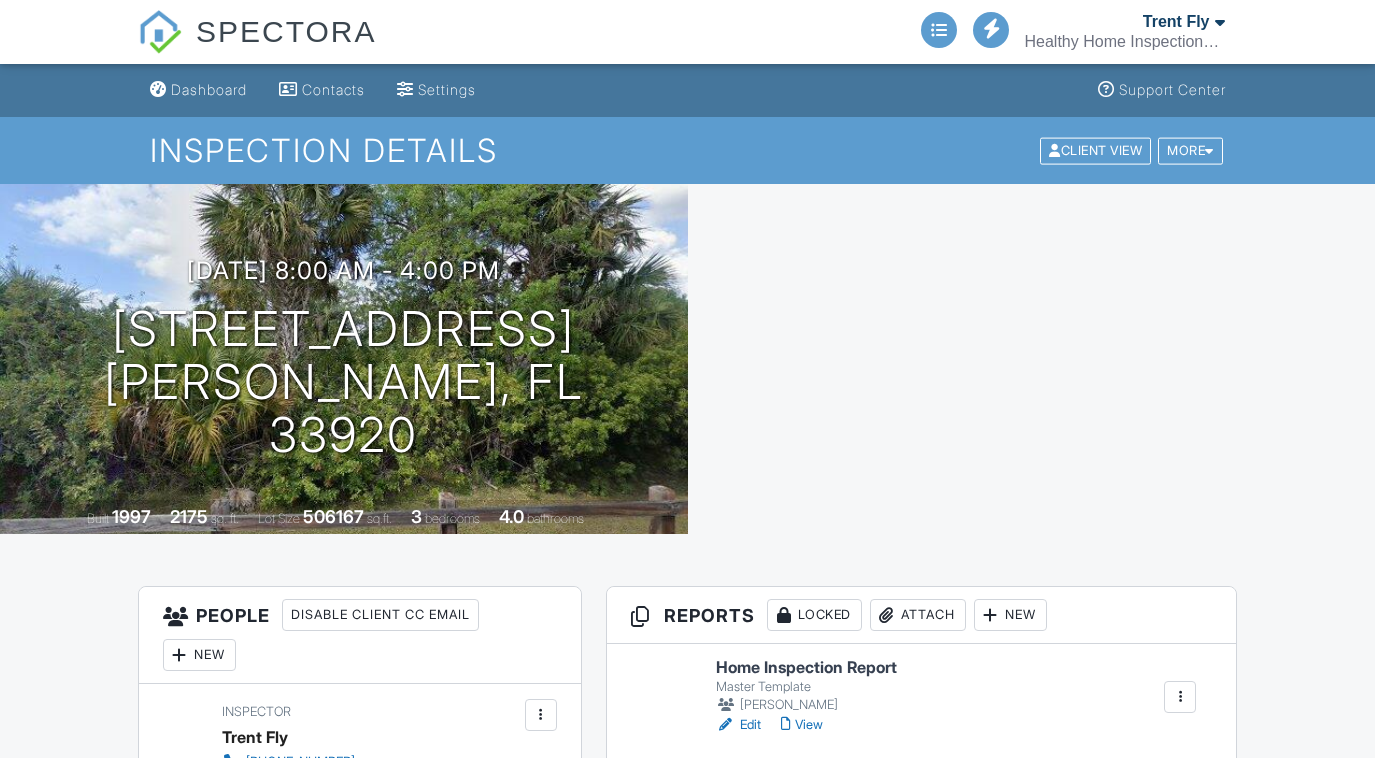 scroll, scrollTop: 0, scrollLeft: 0, axis: both 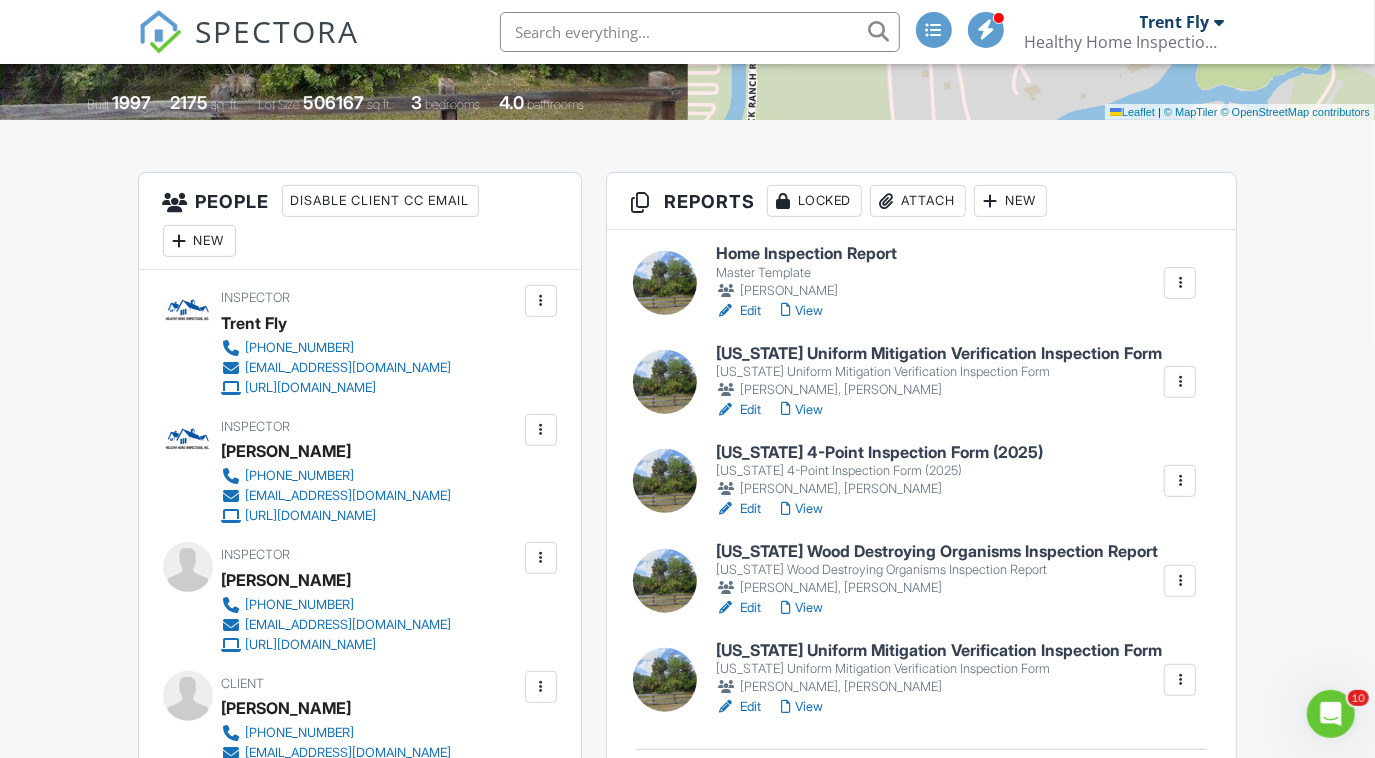 click at bounding box center [887, 201] 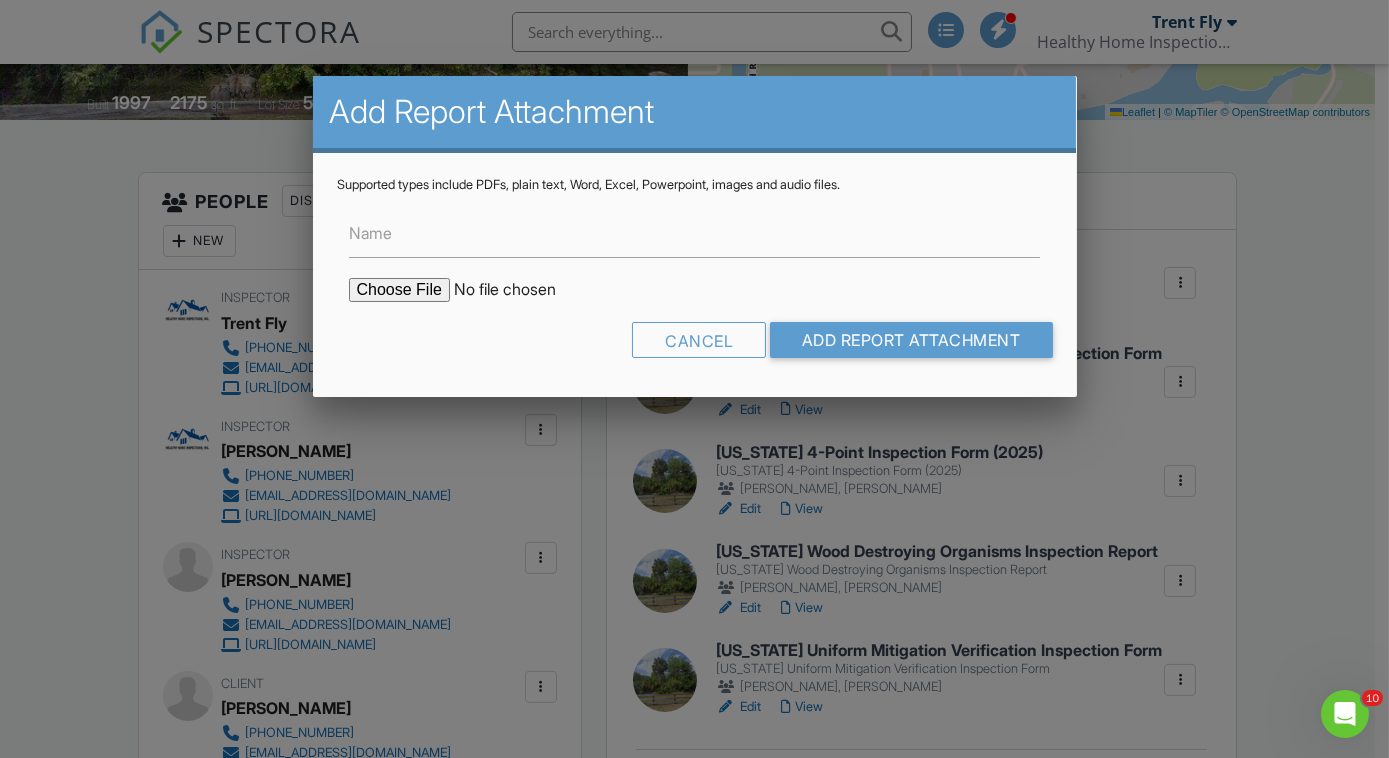 click at bounding box center [694, 374] 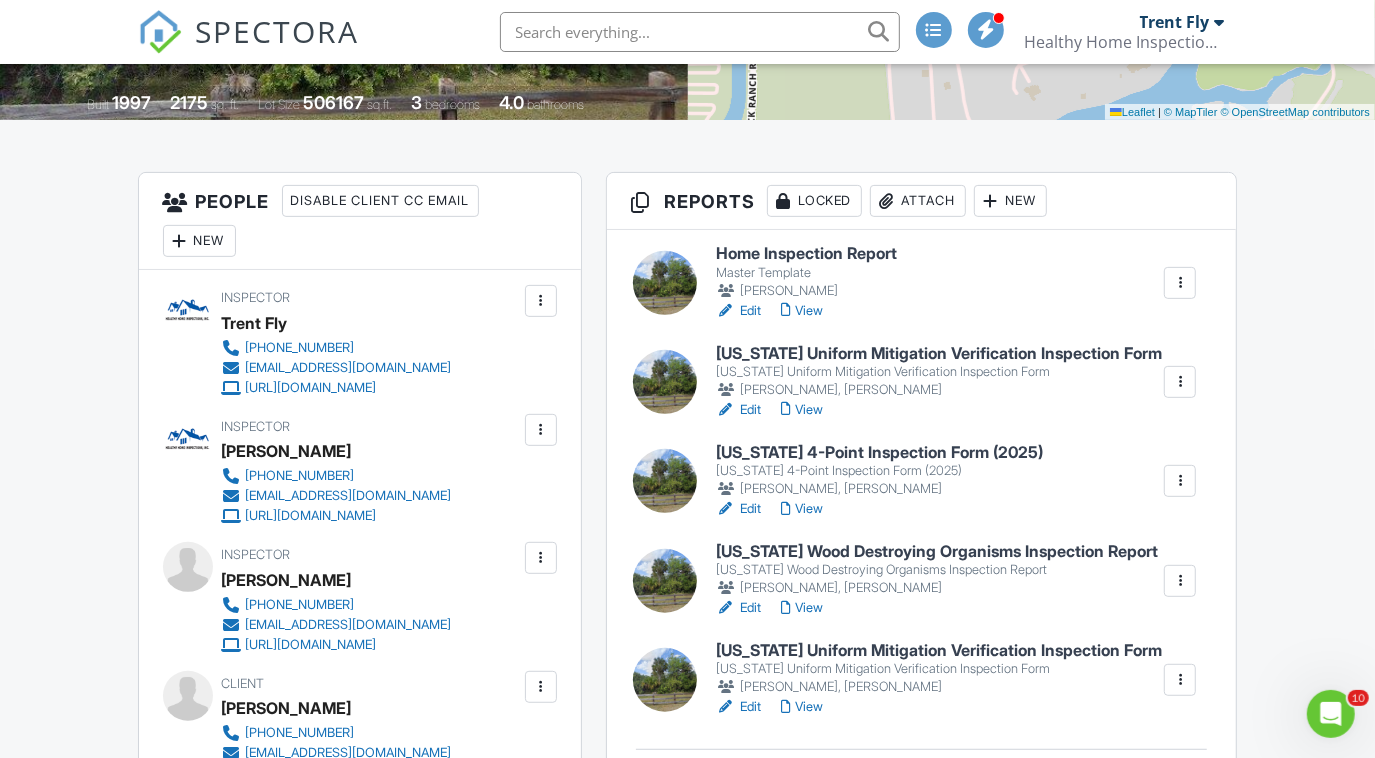 click on "New" at bounding box center [1010, 201] 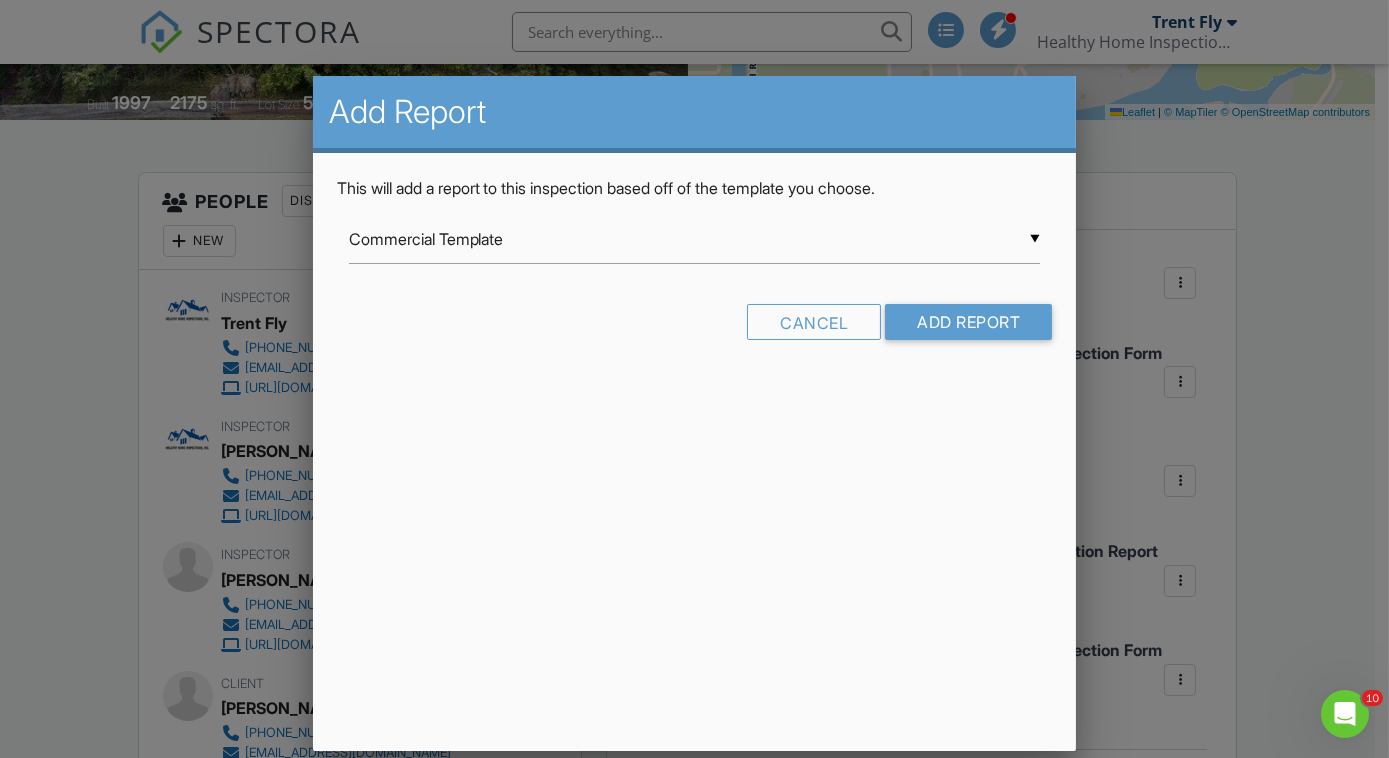click on "▼ Commercial Template Commercial Template Damage Assessment Photo Report Damage Assessment Photo Report Interior Only or Condo Damage Assessment Photo Report Roof/Exterior Only ESA Site Checklist [US_STATE] 4-Point Inspection Form (2025) [US_STATE] Citizens Roof Inspection Form (2025) [US_STATE] Uniform Mitigation Verification Inspection Form  [US_STATE] Wood Destroying Organisms Inspection Report Hurricane Damage and Mold Assessment Master Template Master Template - Copy 2 Moisture Assessment Mold Assessment BC final from A Handy Home Inspector, Inc. Mold Assessment Master Template Mold Assessment Master Template -Copy (Keep for Records) Mold Assessment Master Template - Room by Room PRV Template PRV Template - Copy Sewer Lateral Inspection Storm Damage Assessment WDO Report for VA Loan Commercial Template
Damage Assessment Photo Report
Damage Assessment Photo Report Interior Only or Condo
Damage Assessment Photo Report Roof/Exterior Only
ESA Site Checklist
[US_STATE] 4-Point Inspection Form (2025)" at bounding box center (695, 239) 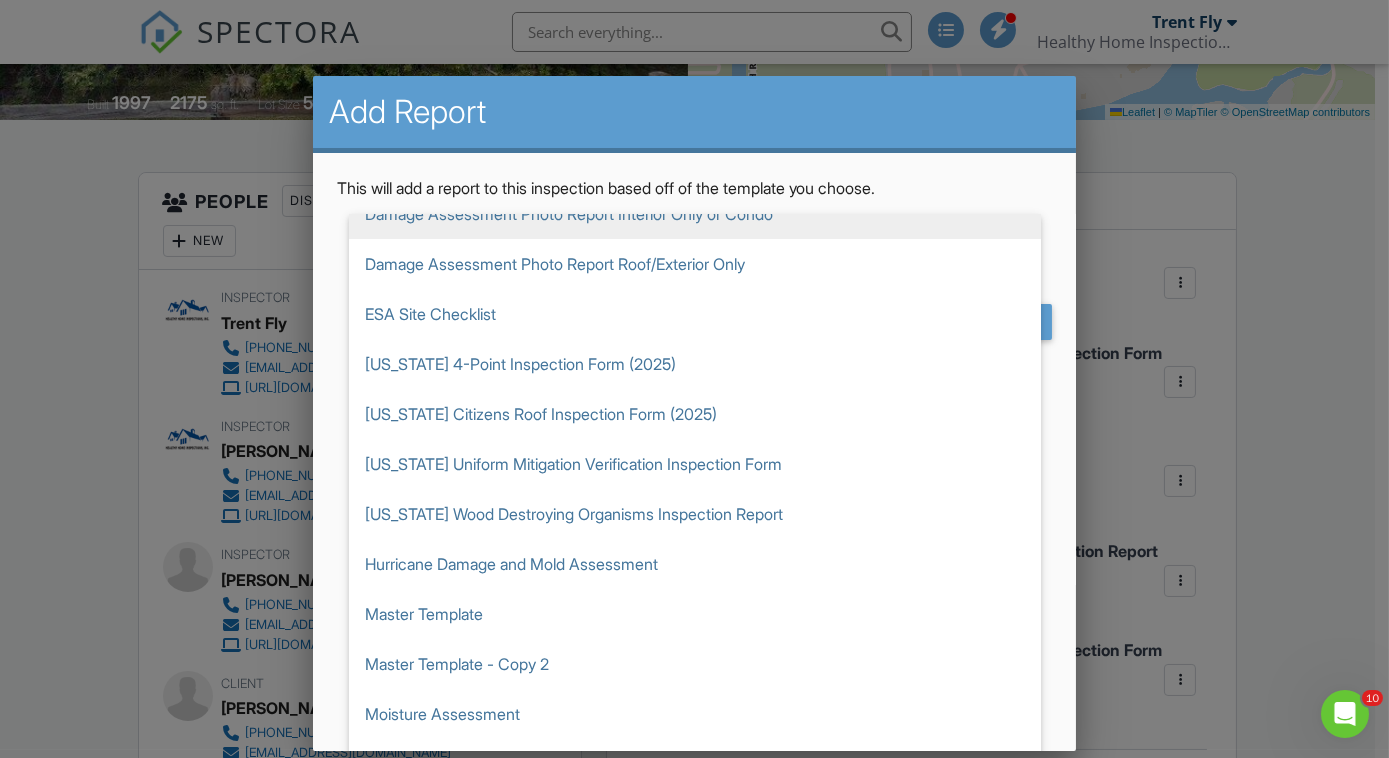 scroll, scrollTop: 133, scrollLeft: 0, axis: vertical 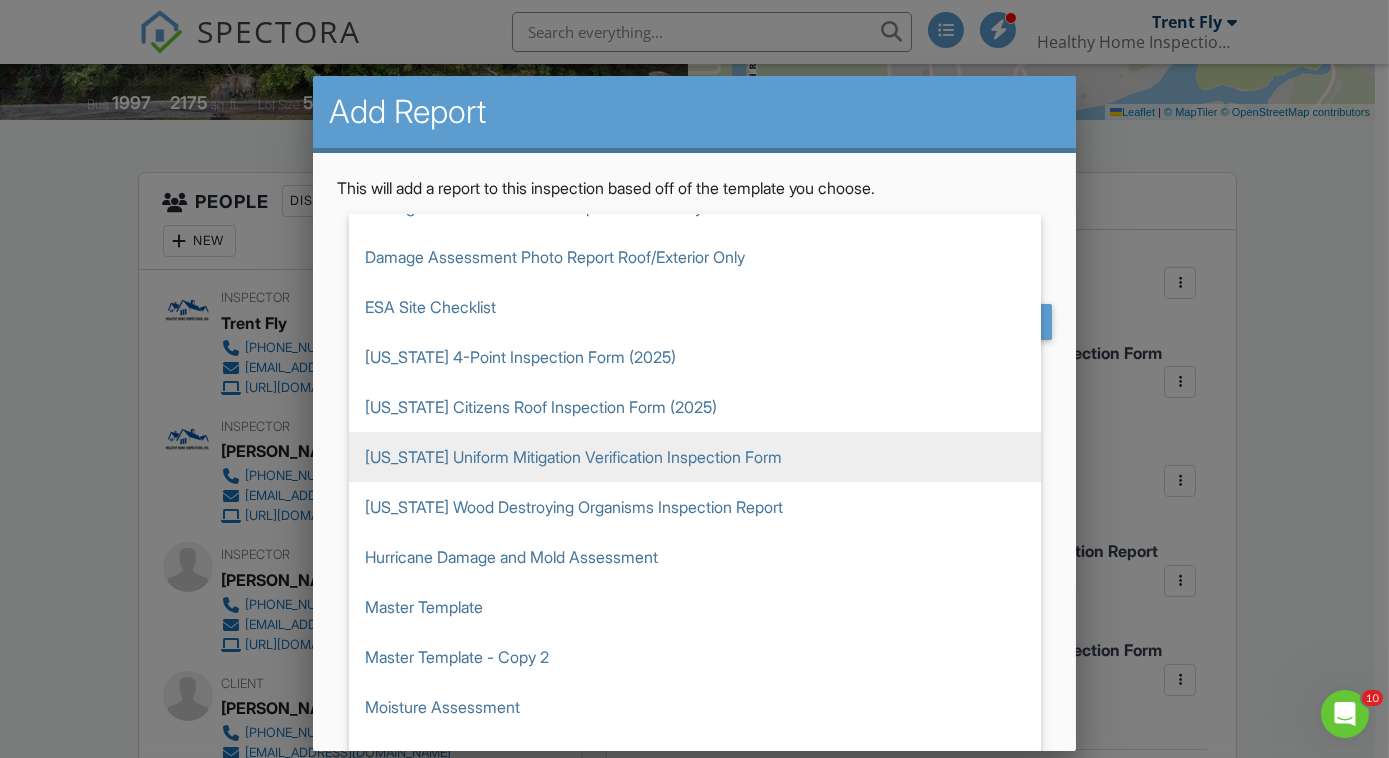 click on "[US_STATE] Uniform Mitigation Verification Inspection Form" at bounding box center [695, 457] 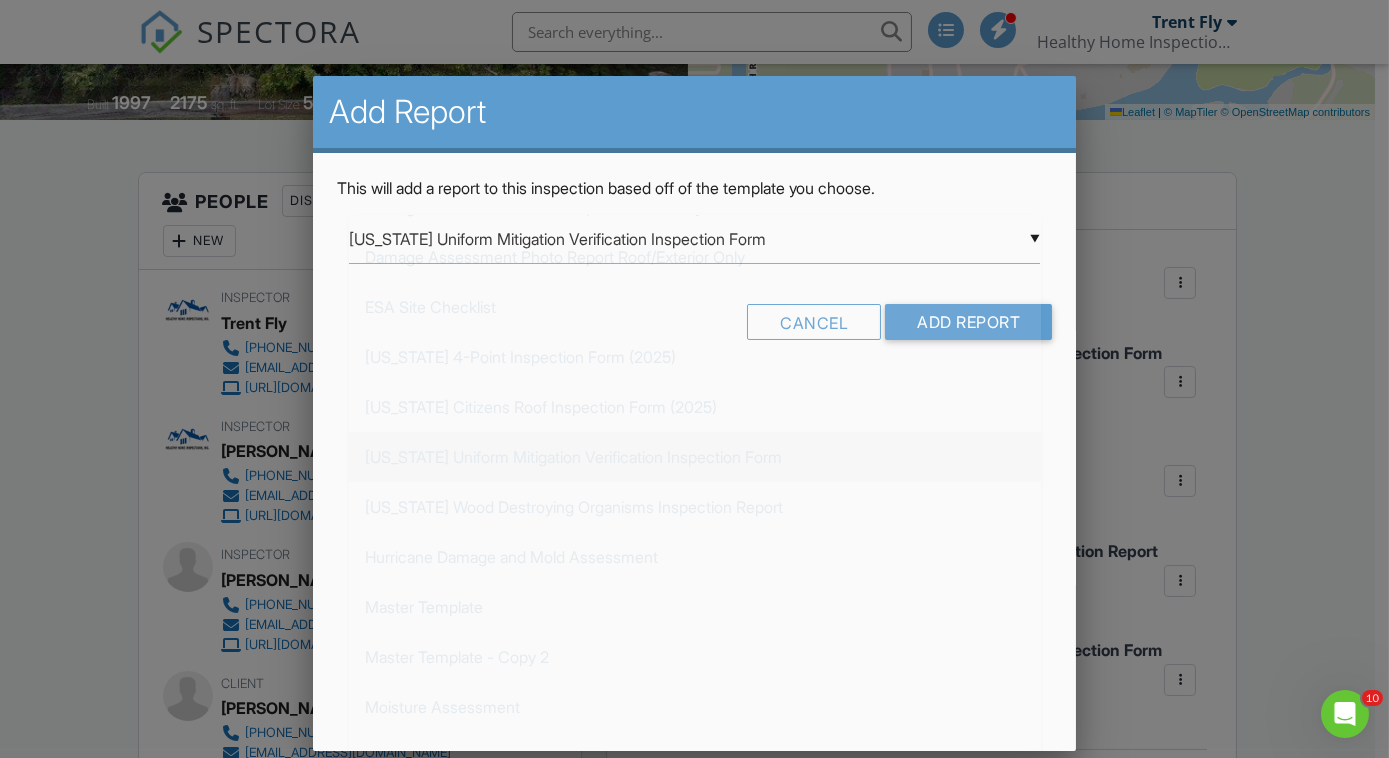 scroll, scrollTop: 349, scrollLeft: 0, axis: vertical 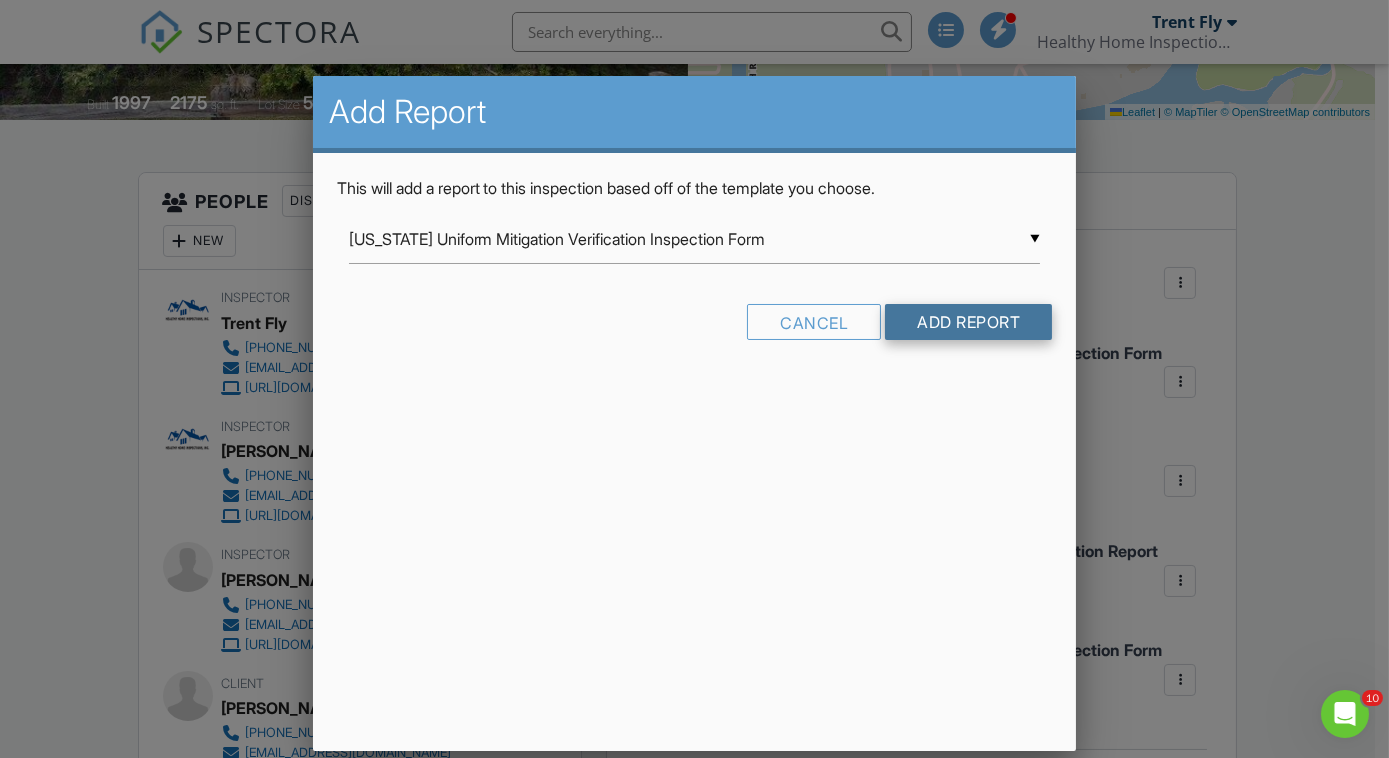 click on "Add Report" at bounding box center (968, 322) 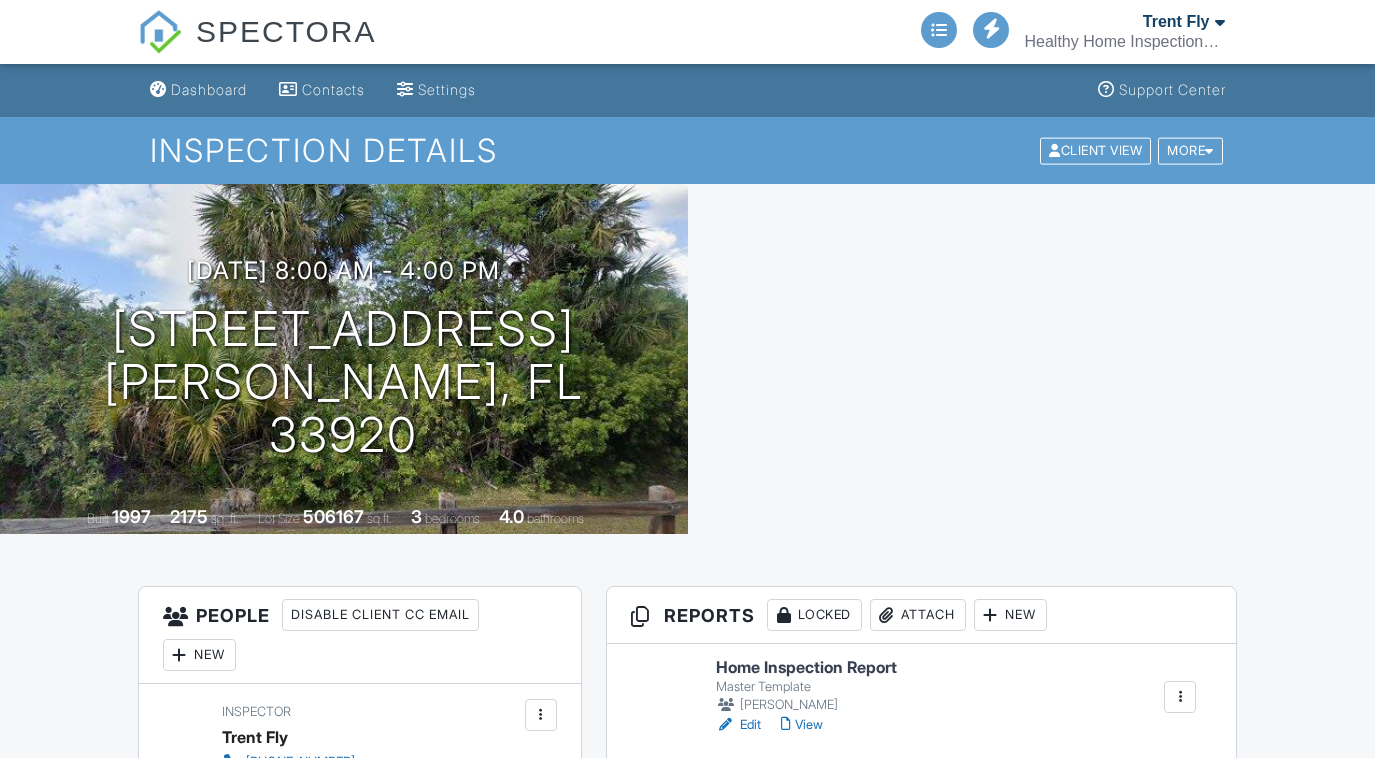 scroll, scrollTop: 0, scrollLeft: 0, axis: both 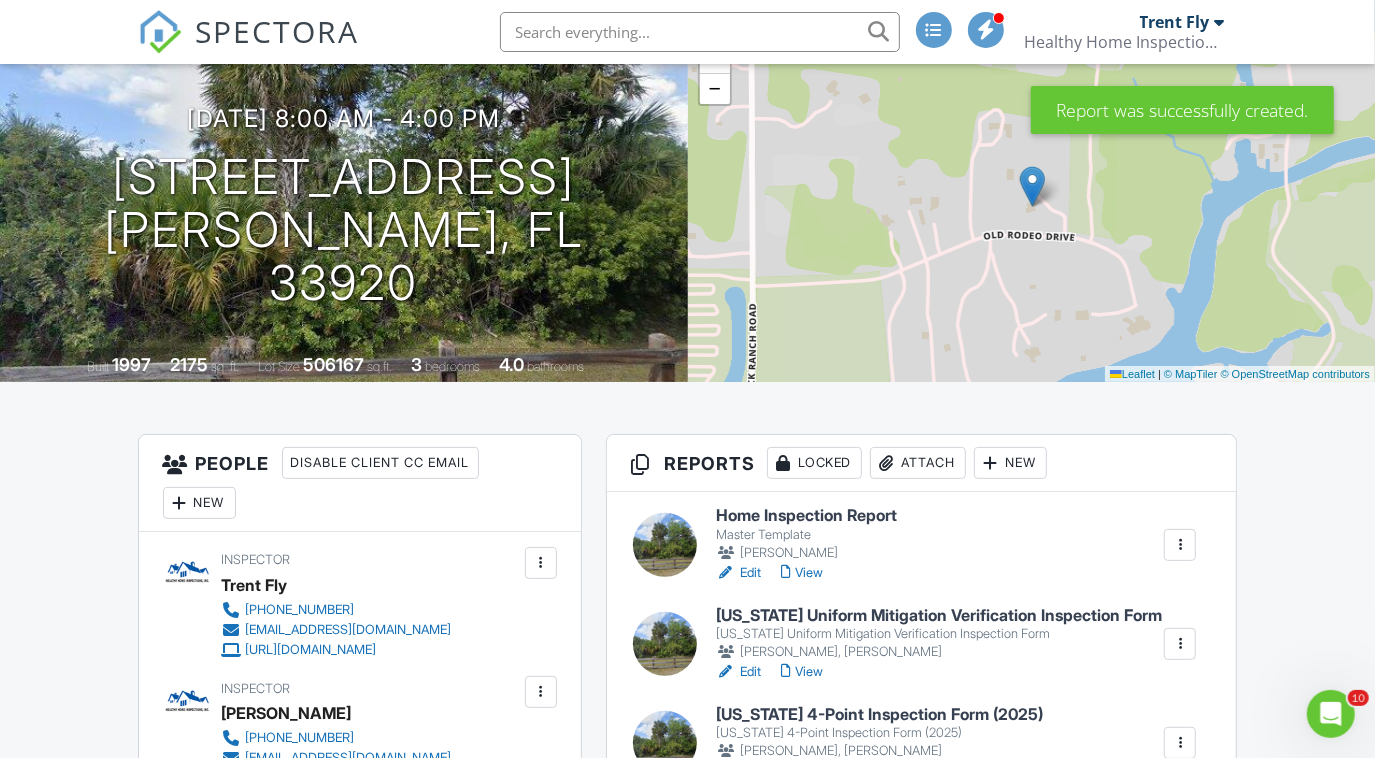 click on "New" at bounding box center (1010, 463) 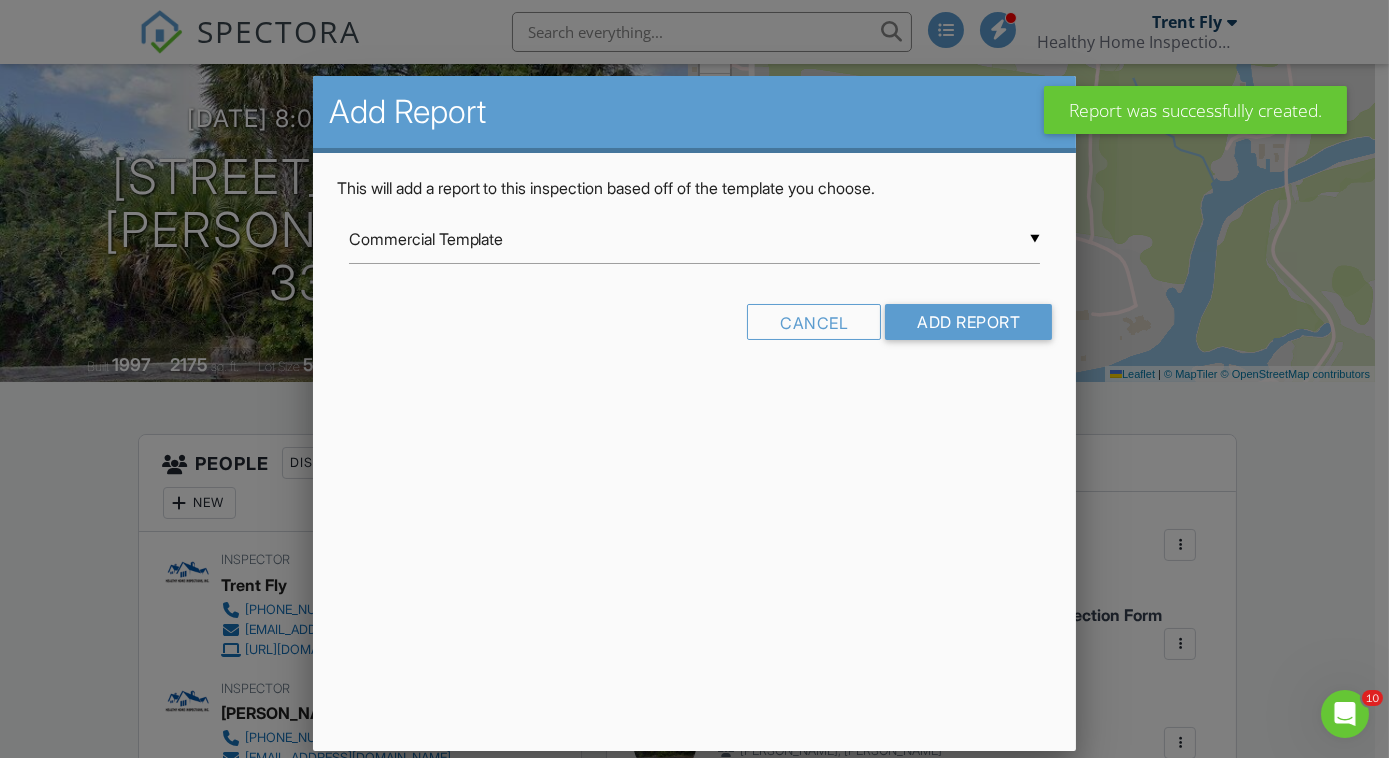 click on "▼ Commercial Template Commercial Template Damage Assessment Photo Report Damage Assessment Photo Report Interior Only or Condo Damage Assessment Photo Report Roof/Exterior Only ESA Site Checklist [US_STATE] 4-Point Inspection Form (2025) [US_STATE] Citizens Roof Inspection Form (2025) [US_STATE] Uniform Mitigation Verification Inspection Form  [US_STATE] Wood Destroying Organisms Inspection Report Hurricane Damage and Mold Assessment Master Template Master Template - Copy 2 Moisture Assessment Mold Assessment BC final from A Handy Home Inspector, Inc. Mold Assessment Master Template Mold Assessment Master Template -Copy (Keep for Records) Mold Assessment Master Template - Room by Room PRV Template PRV Template - Copy Sewer Lateral Inspection Storm Damage Assessment WDO Report for VA Loan Commercial Template
Damage Assessment Photo Report
Damage Assessment Photo Report Interior Only or Condo
Damage Assessment Photo Report Roof/Exterior Only
ESA Site Checklist
[US_STATE] 4-Point Inspection Form (2025)" at bounding box center [695, 239] 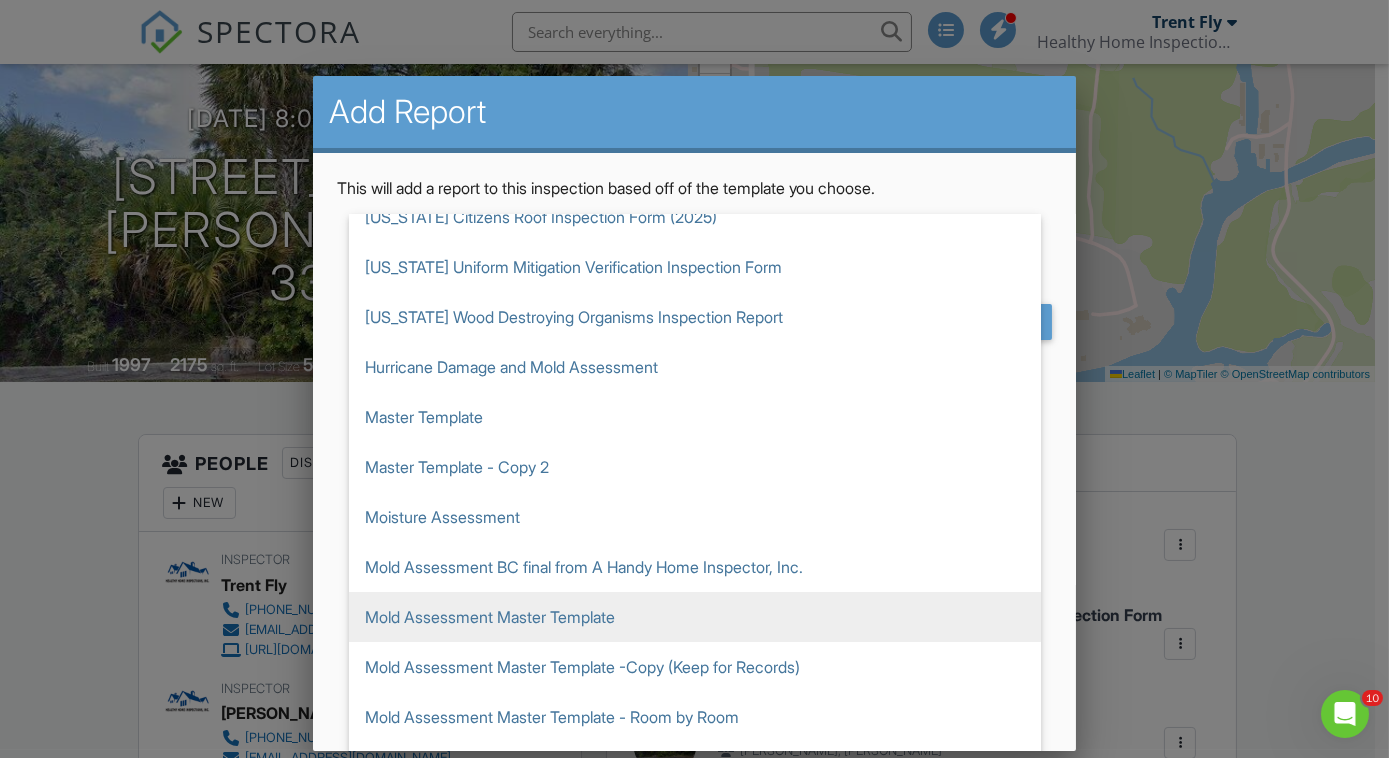 scroll, scrollTop: 322, scrollLeft: 0, axis: vertical 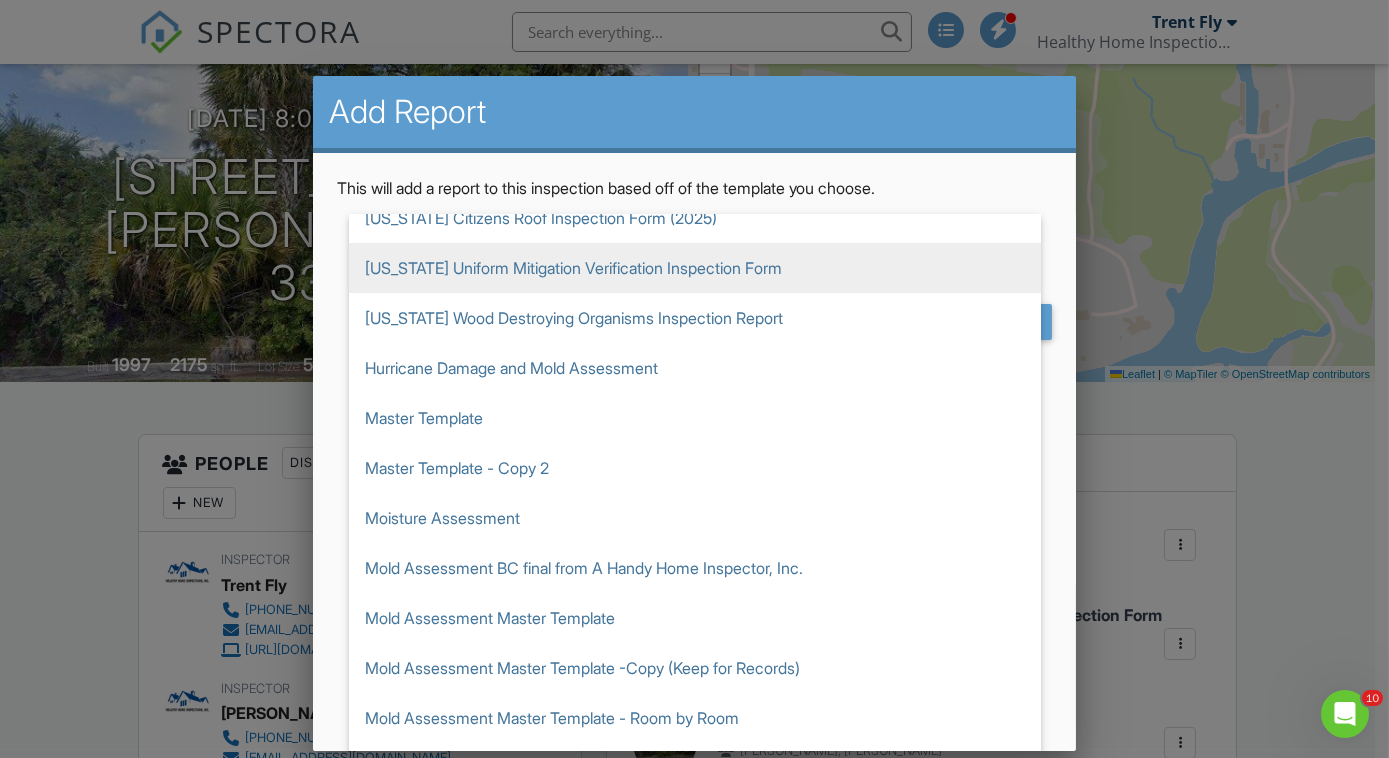 click on "[US_STATE] Uniform Mitigation Verification Inspection Form" at bounding box center [695, 268] 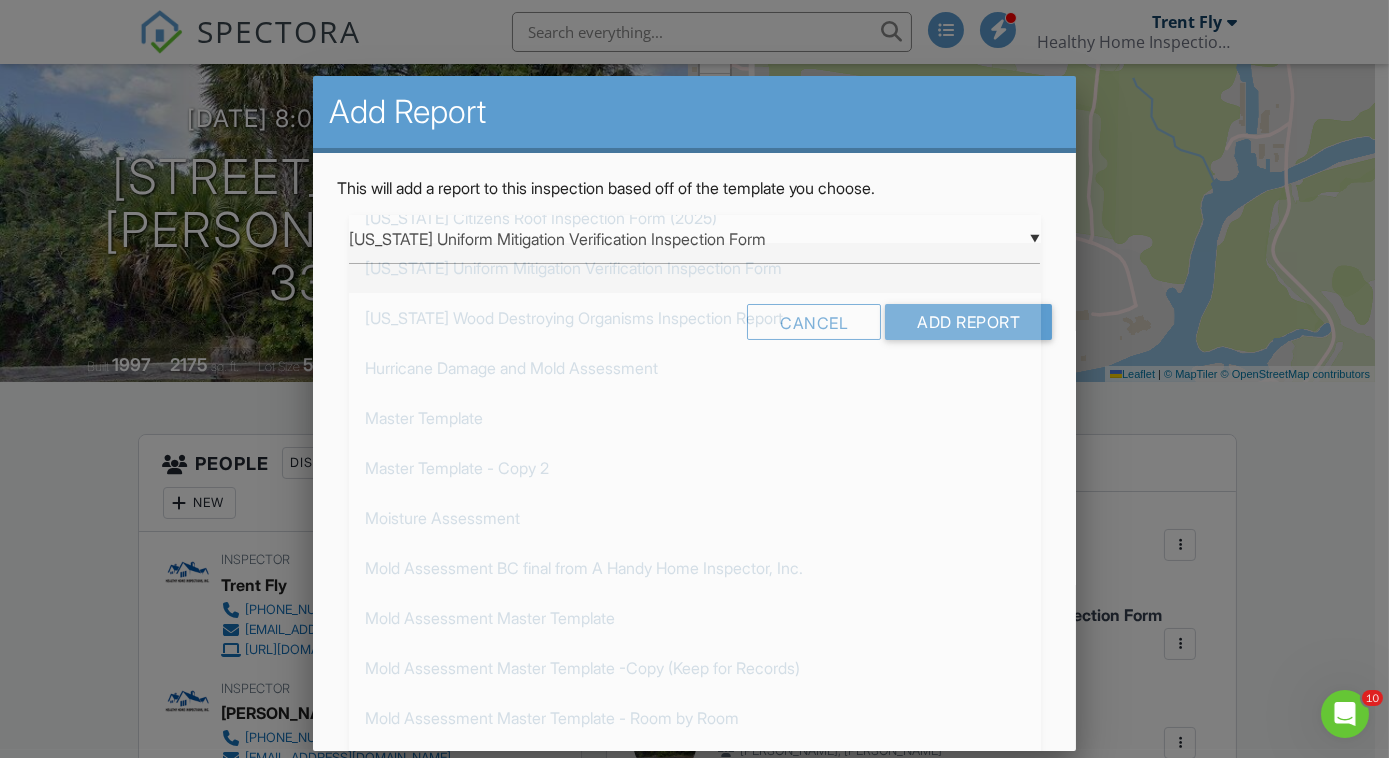 scroll, scrollTop: 349, scrollLeft: 0, axis: vertical 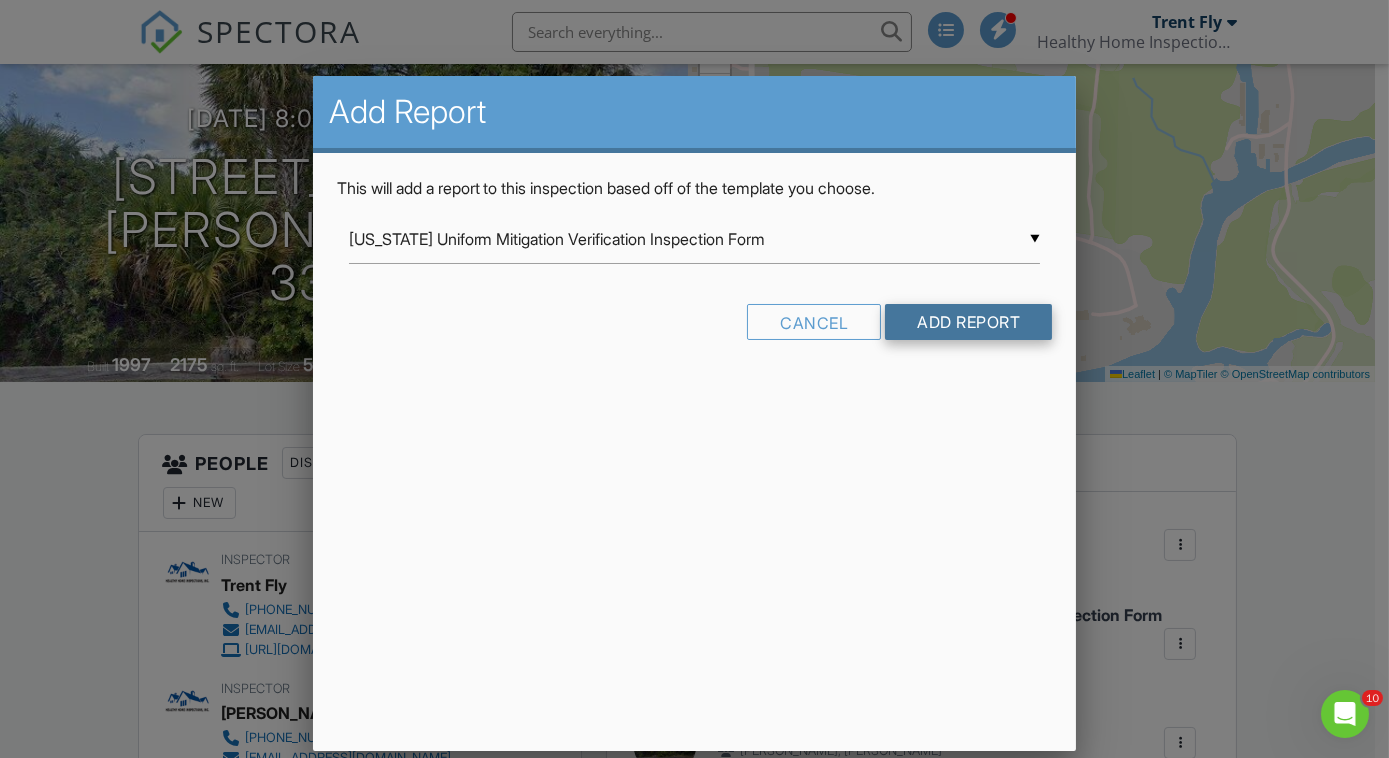 click on "Add Report" at bounding box center (968, 322) 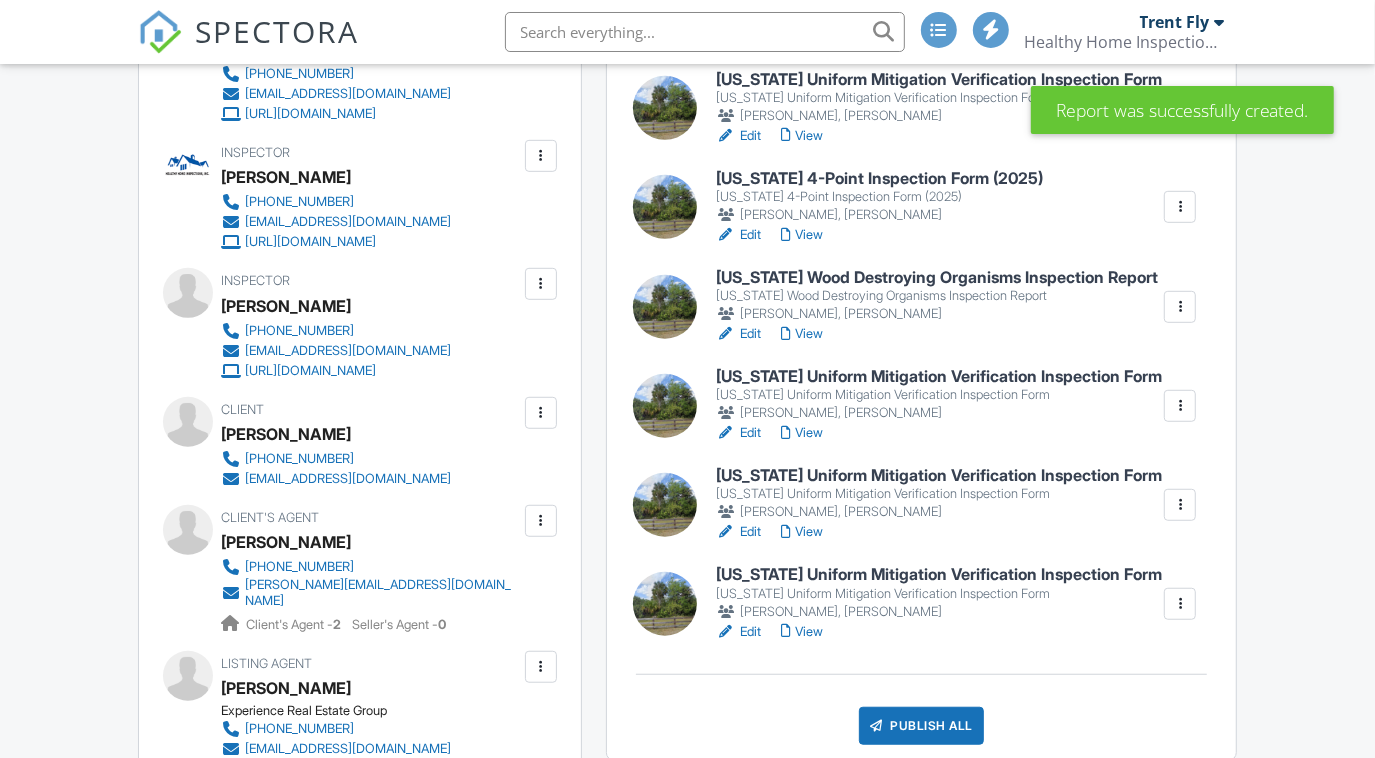 scroll, scrollTop: 688, scrollLeft: 0, axis: vertical 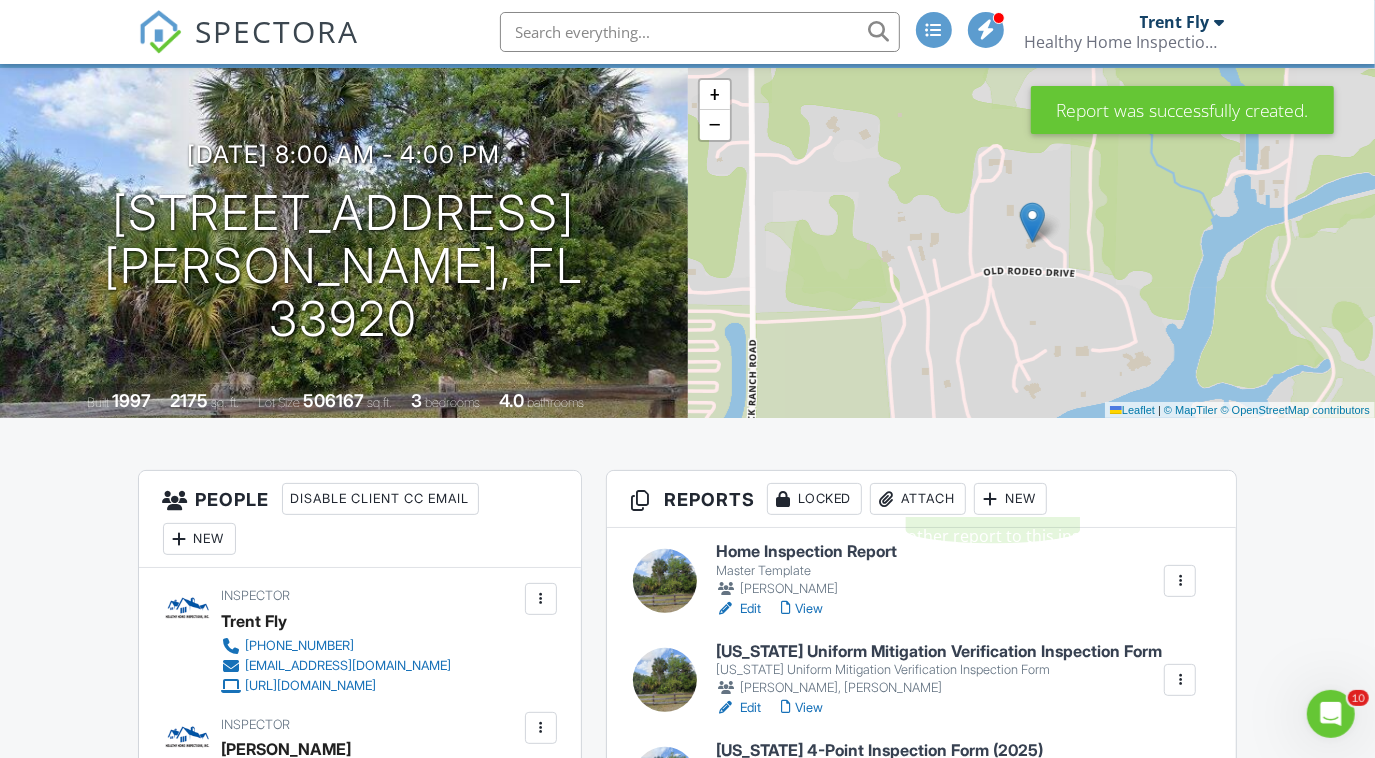 click at bounding box center [991, 499] 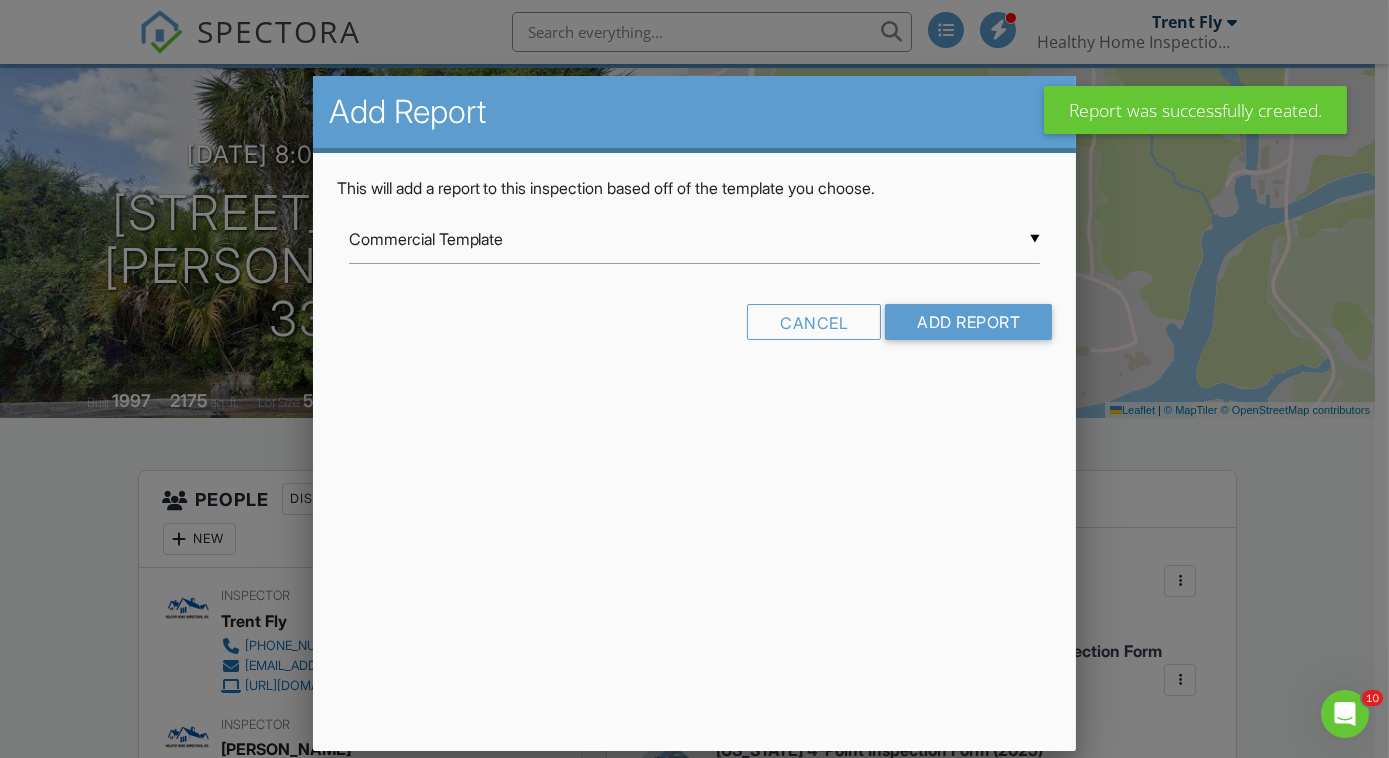click on "▼ Commercial Template Commercial Template Damage Assessment Photo Report Damage Assessment Photo Report Interior Only or Condo Damage Assessment Photo Report Roof/Exterior Only ESA Site Checklist [US_STATE] 4-Point Inspection Form (2025) [US_STATE] Citizens Roof Inspection Form (2025) [US_STATE] Uniform Mitigation Verification Inspection Form  [US_STATE] Wood Destroying Organisms Inspection Report Hurricane Damage and Mold Assessment Master Template Master Template - Copy 2 Moisture Assessment Mold Assessment BC final from A Handy Home Inspector, Inc. Mold Assessment Master Template Mold Assessment Master Template -Copy (Keep for Records) Mold Assessment Master Template - Room by Room PRV Template PRV Template - Copy Sewer Lateral Inspection Storm Damage Assessment WDO Report for VA Loan Commercial Template
Damage Assessment Photo Report
Damage Assessment Photo Report Interior Only or Condo
Damage Assessment Photo Report Roof/Exterior Only
ESA Site Checklist
[US_STATE] 4-Point Inspection Form (2025)" at bounding box center (695, 239) 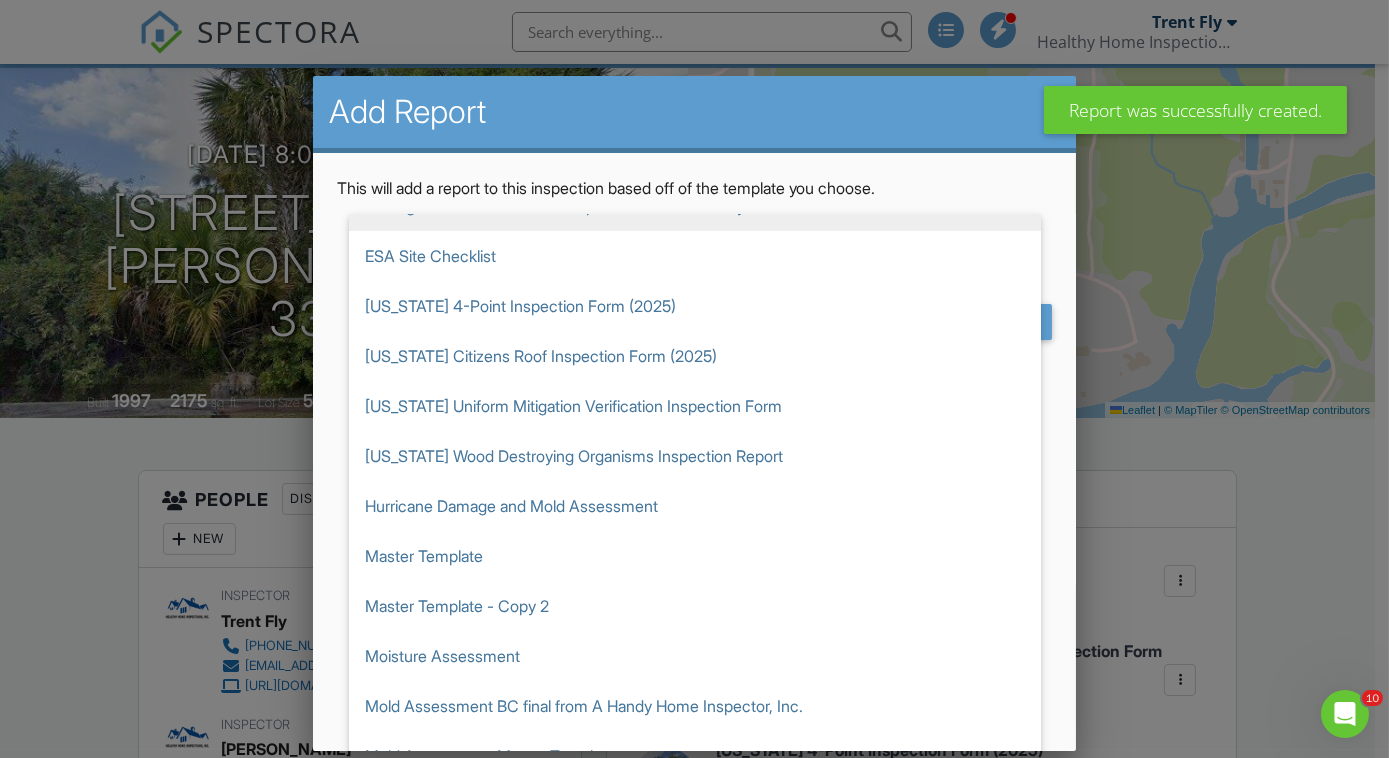 scroll, scrollTop: 192, scrollLeft: 0, axis: vertical 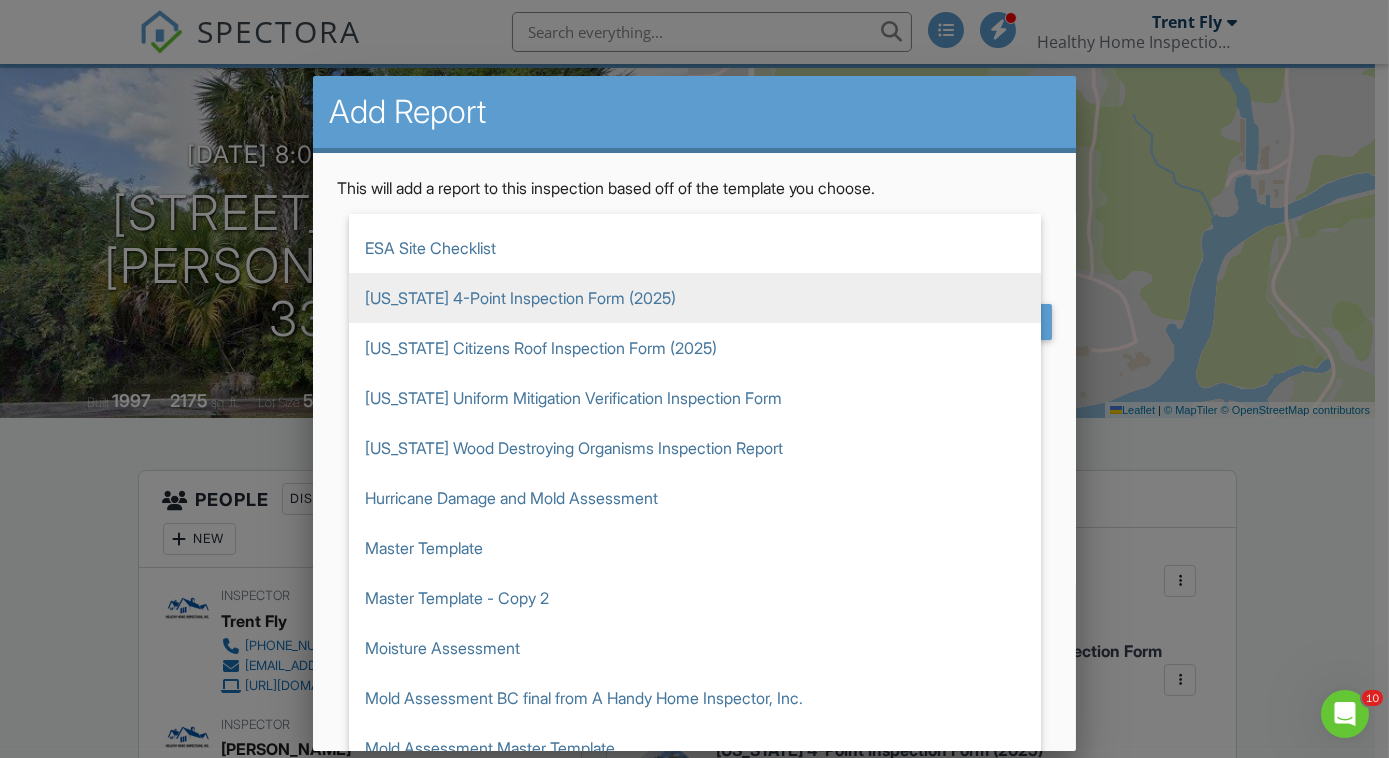click on "[US_STATE] 4-Point Inspection Form (2025)" at bounding box center (695, 298) 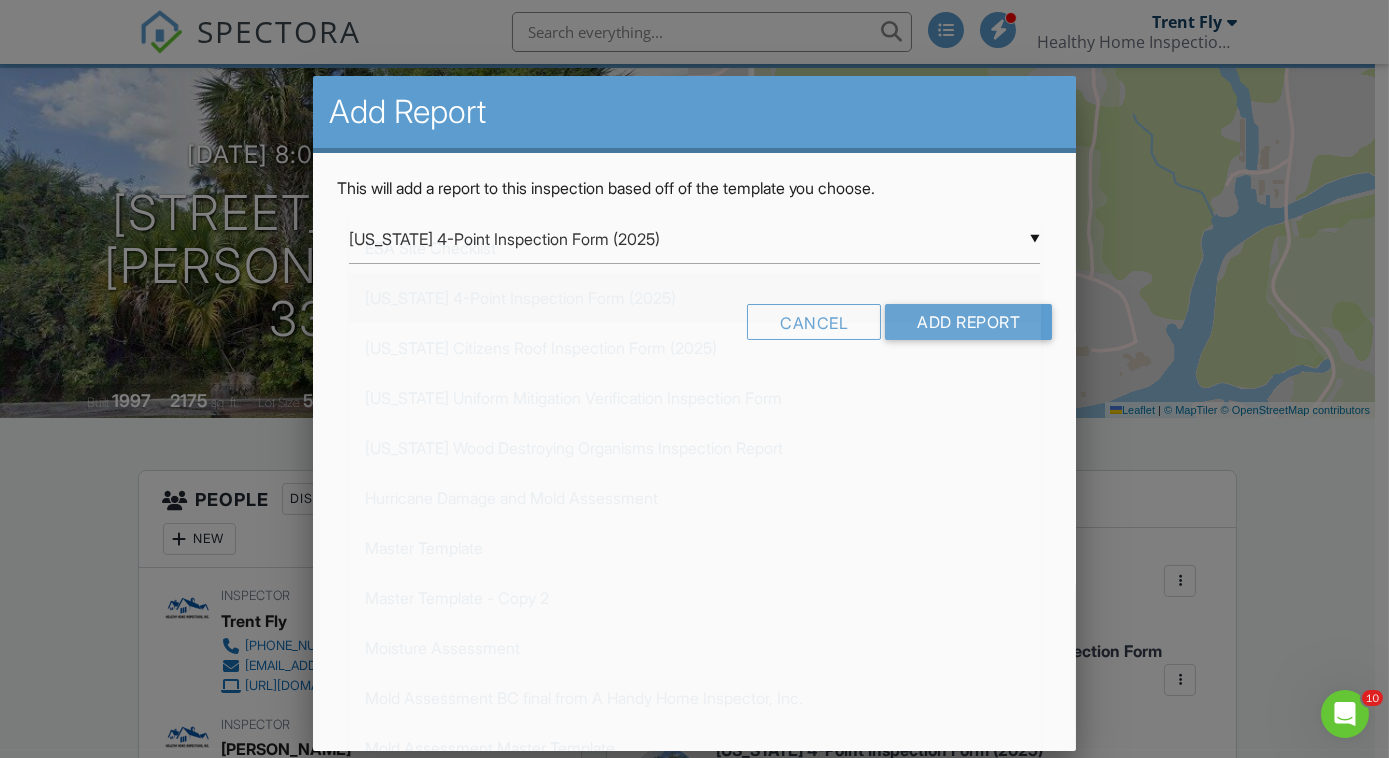 scroll, scrollTop: 250, scrollLeft: 0, axis: vertical 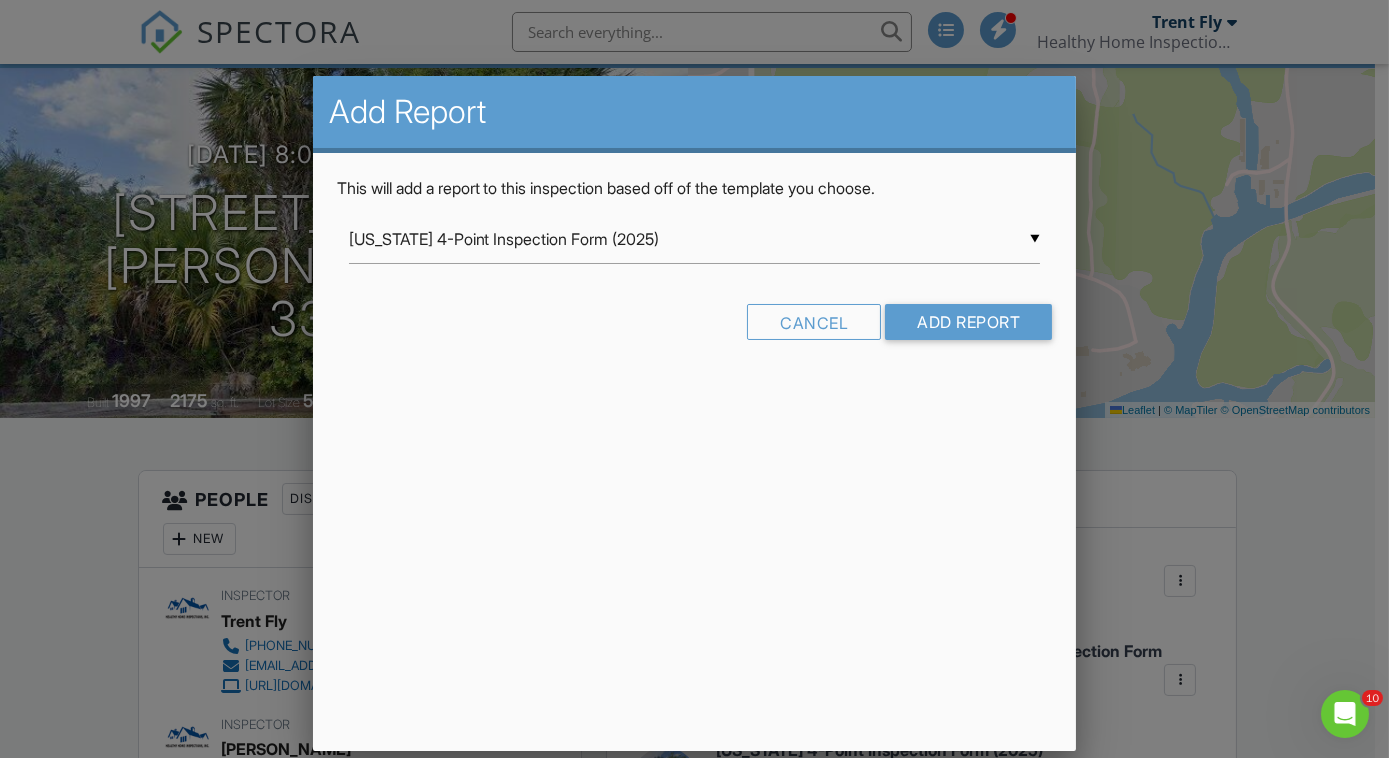 click on "Cancel
Add Report" at bounding box center [695, 329] 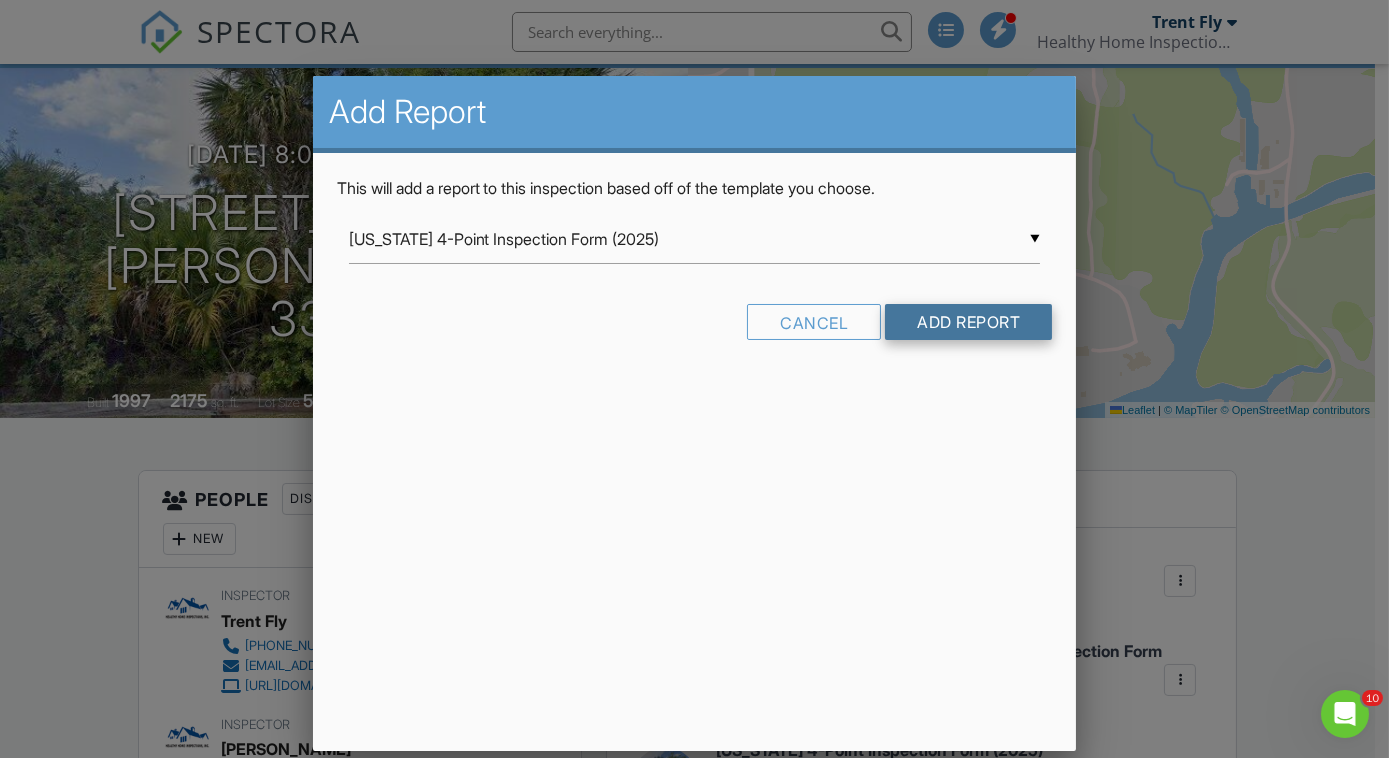 click on "Add Report" at bounding box center [968, 322] 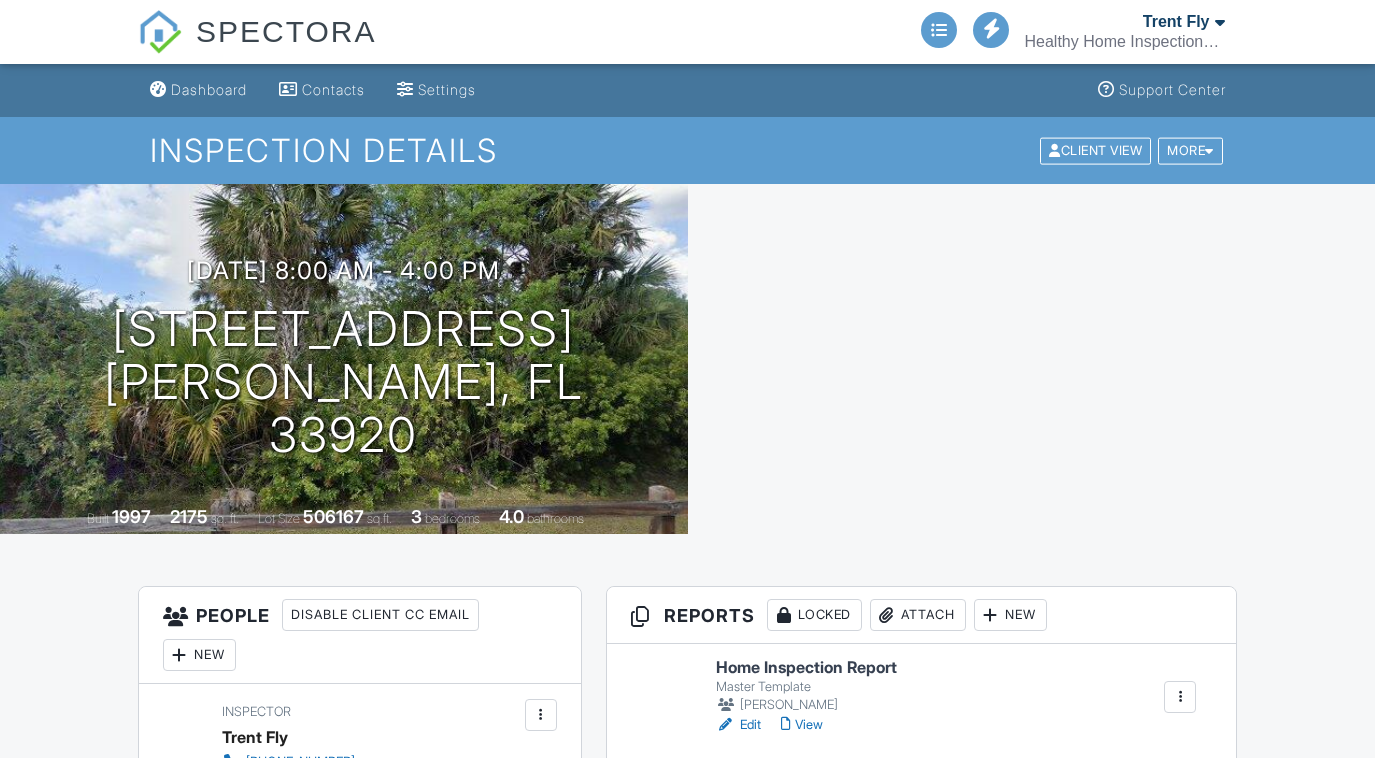 scroll, scrollTop: 184, scrollLeft: 0, axis: vertical 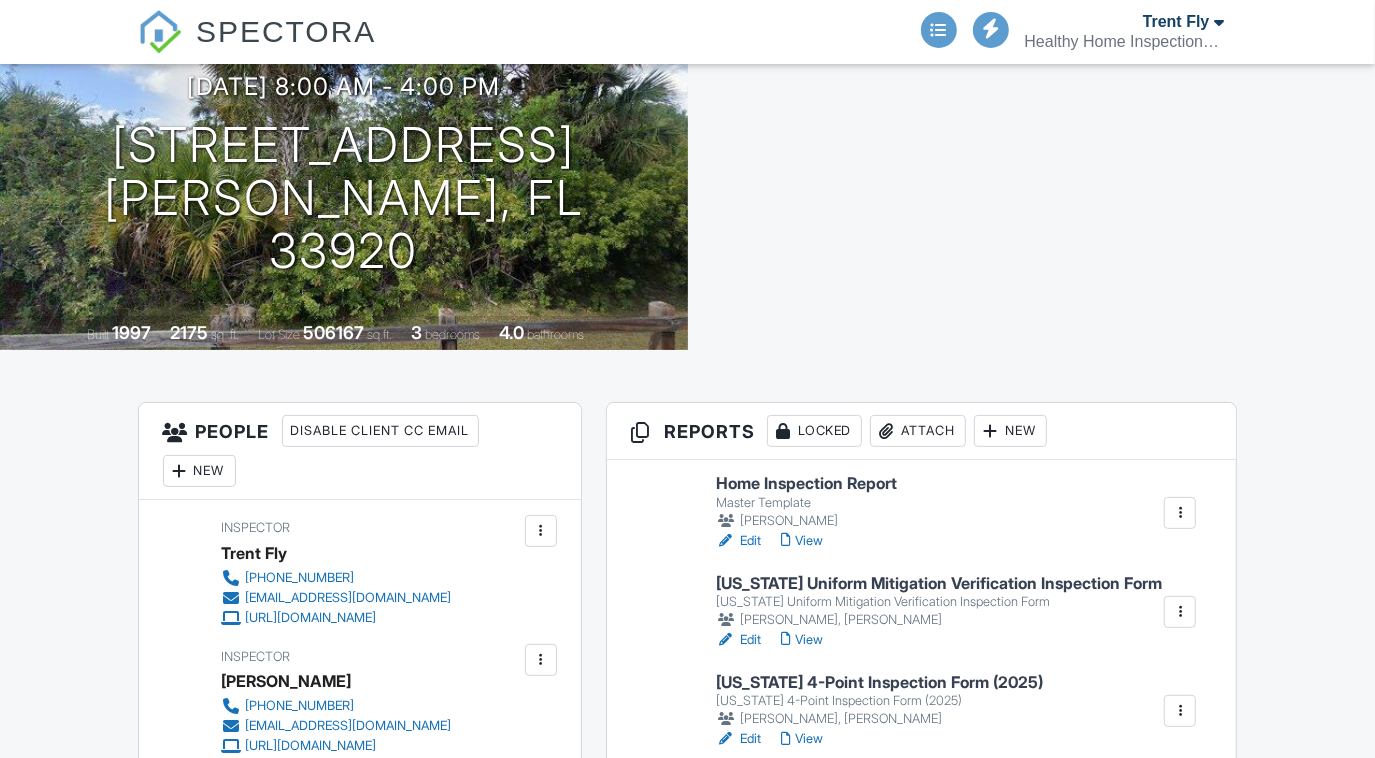 click at bounding box center (1032, 175) 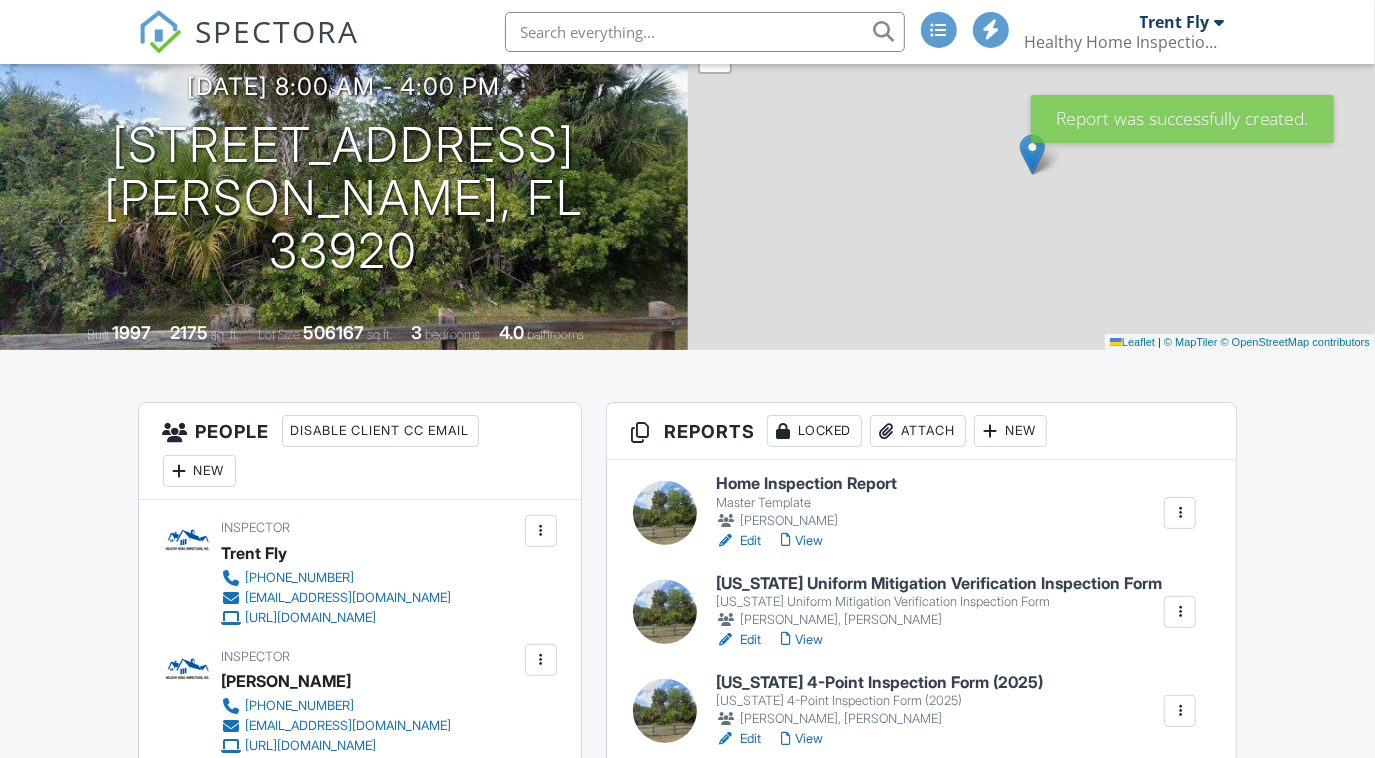 scroll, scrollTop: 322, scrollLeft: 0, axis: vertical 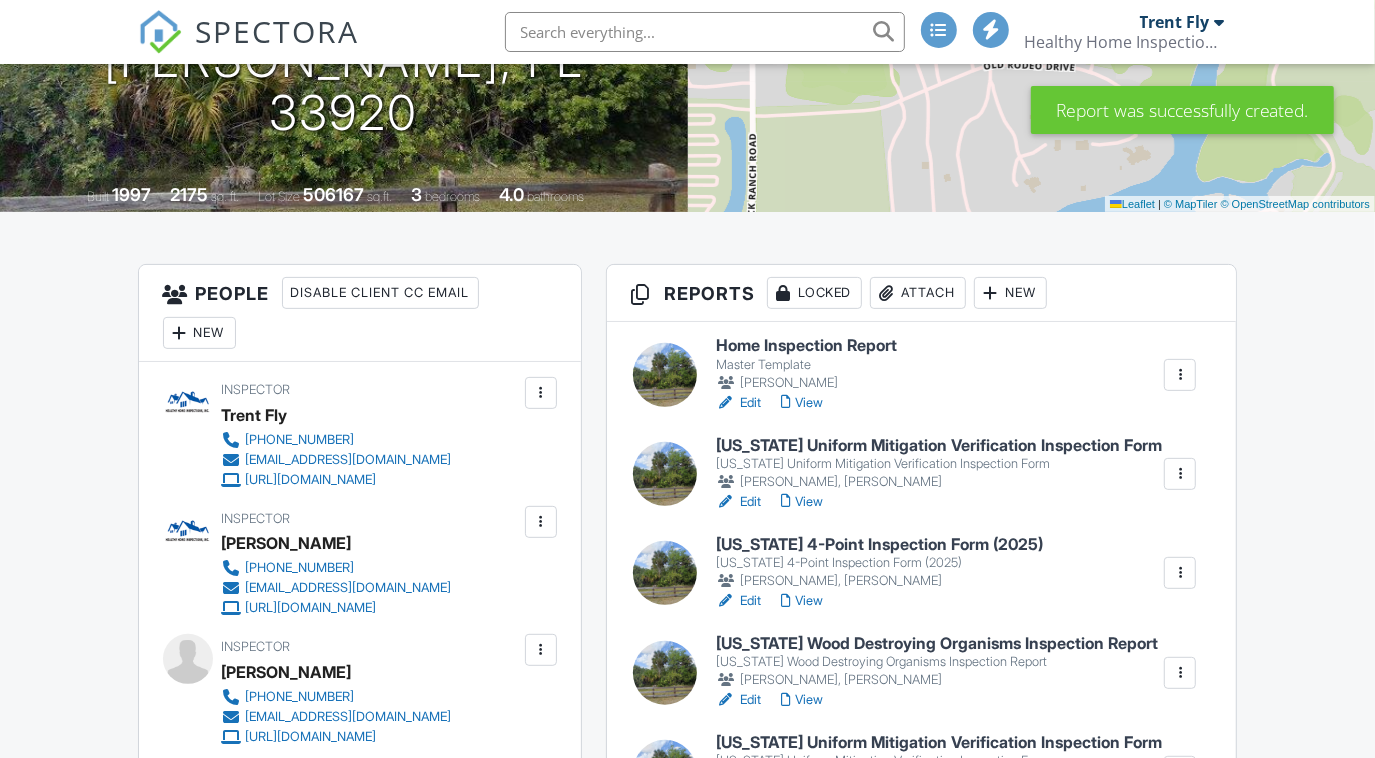 click on "New" at bounding box center [1010, 293] 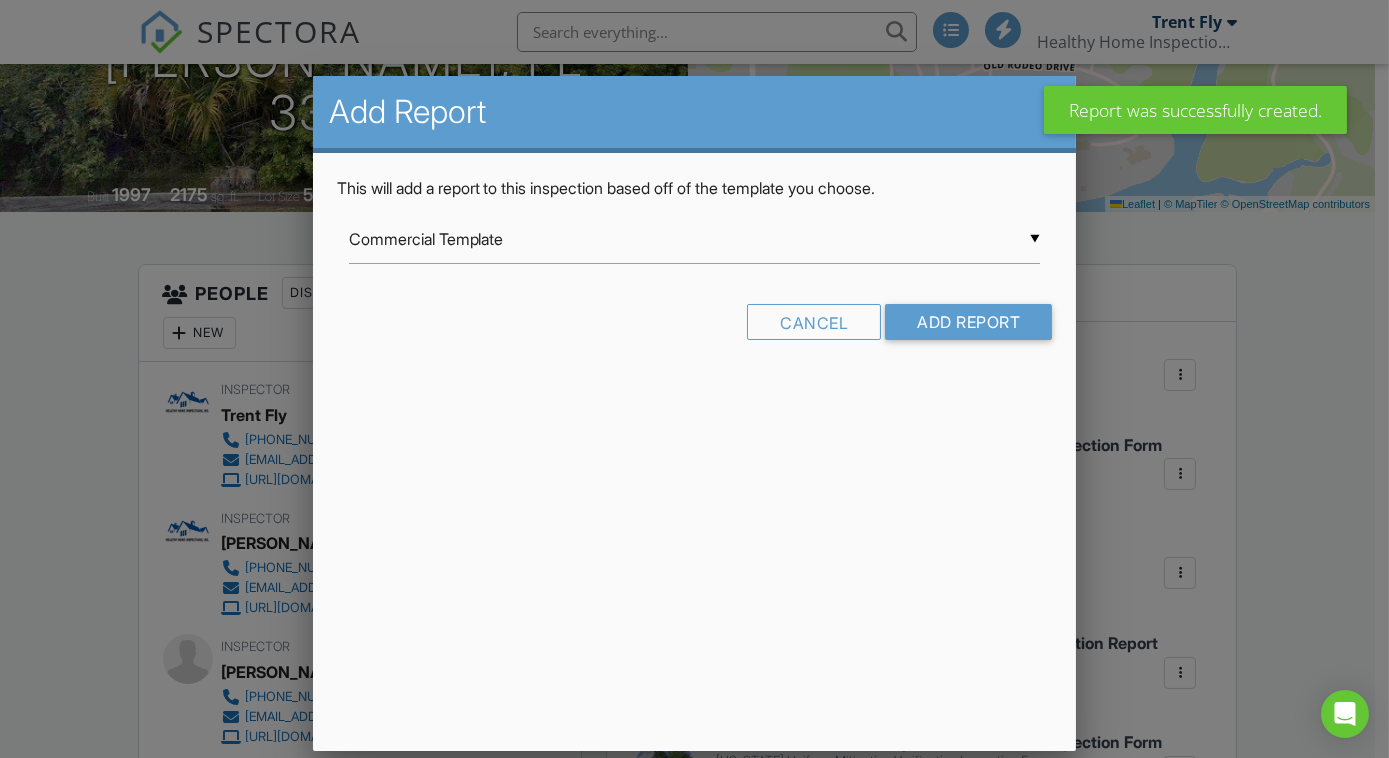 click on "▼ Commercial Template Commercial Template Damage Assessment Photo Report Damage Assessment Photo Report Interior Only or Condo Damage Assessment Photo Report Roof/Exterior Only ESA Site Checklist [US_STATE] 4-Point Inspection Form (2025) [US_STATE] Citizens Roof Inspection Form (2025) [US_STATE] Uniform Mitigation Verification Inspection Form  [US_STATE] Wood Destroying Organisms Inspection Report Hurricane Damage and Mold Assessment Master Template Master Template - Copy 2 Moisture Assessment Mold Assessment BC final from A Handy Home Inspector, Inc. Mold Assessment Master Template Mold Assessment Master Template -Copy (Keep for Records) Mold Assessment Master Template - Room by Room PRV Template PRV Template - Copy Sewer Lateral Inspection Storm Damage Assessment WDO Report for VA Loan Commercial Template
Damage Assessment Photo Report
Damage Assessment Photo Report Interior Only or Condo
Damage Assessment Photo Report Roof/Exterior Only
ESA Site Checklist
[US_STATE] 4-Point Inspection Form (2025)" at bounding box center (695, 239) 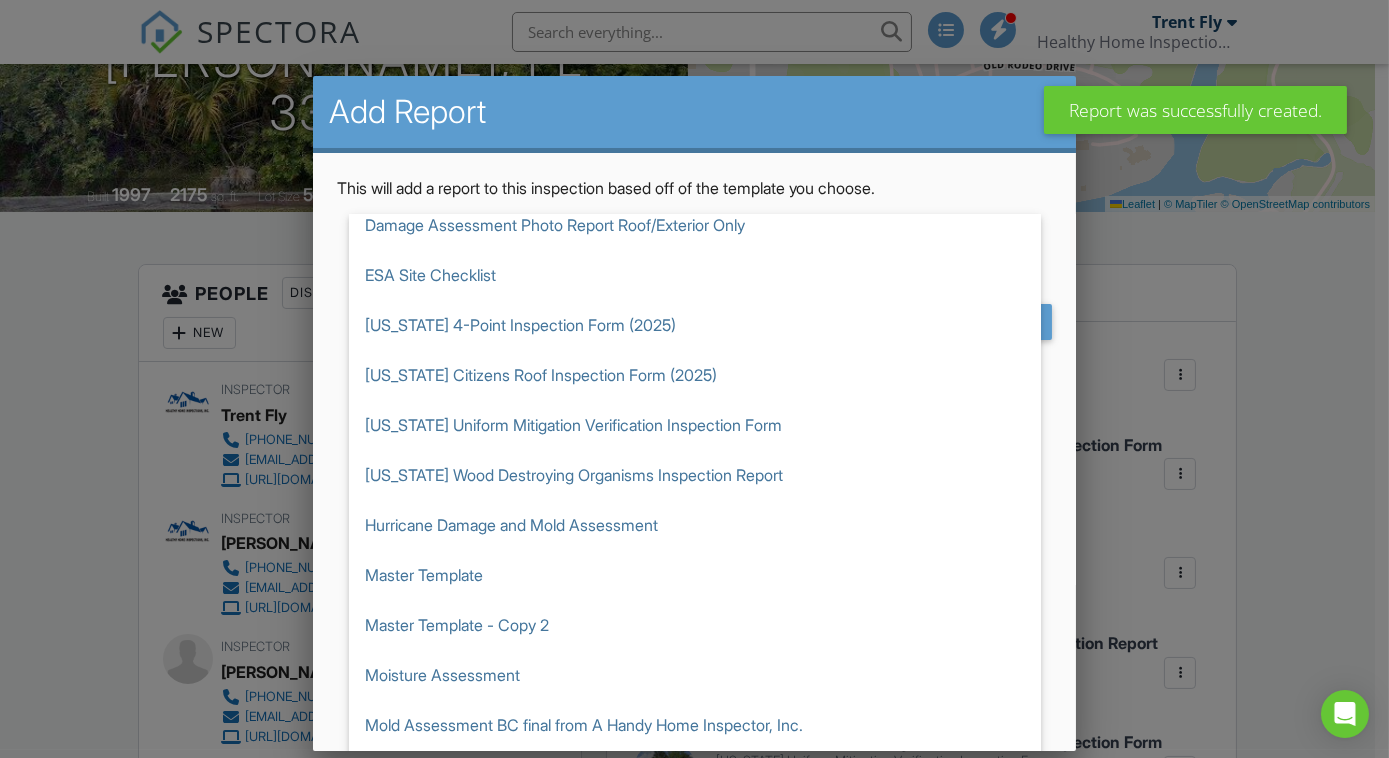 scroll, scrollTop: 164, scrollLeft: 0, axis: vertical 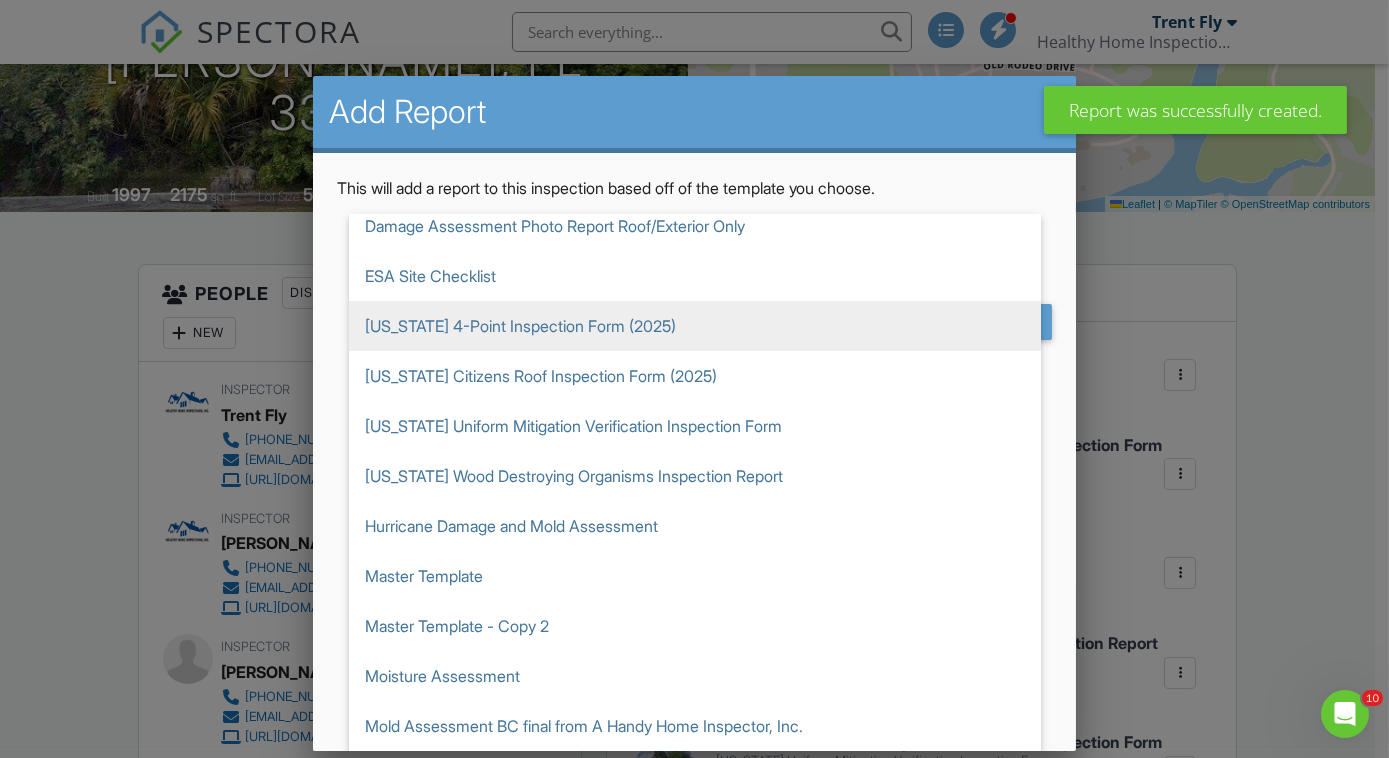 click on "[US_STATE] 4-Point Inspection Form (2025)" at bounding box center (695, 326) 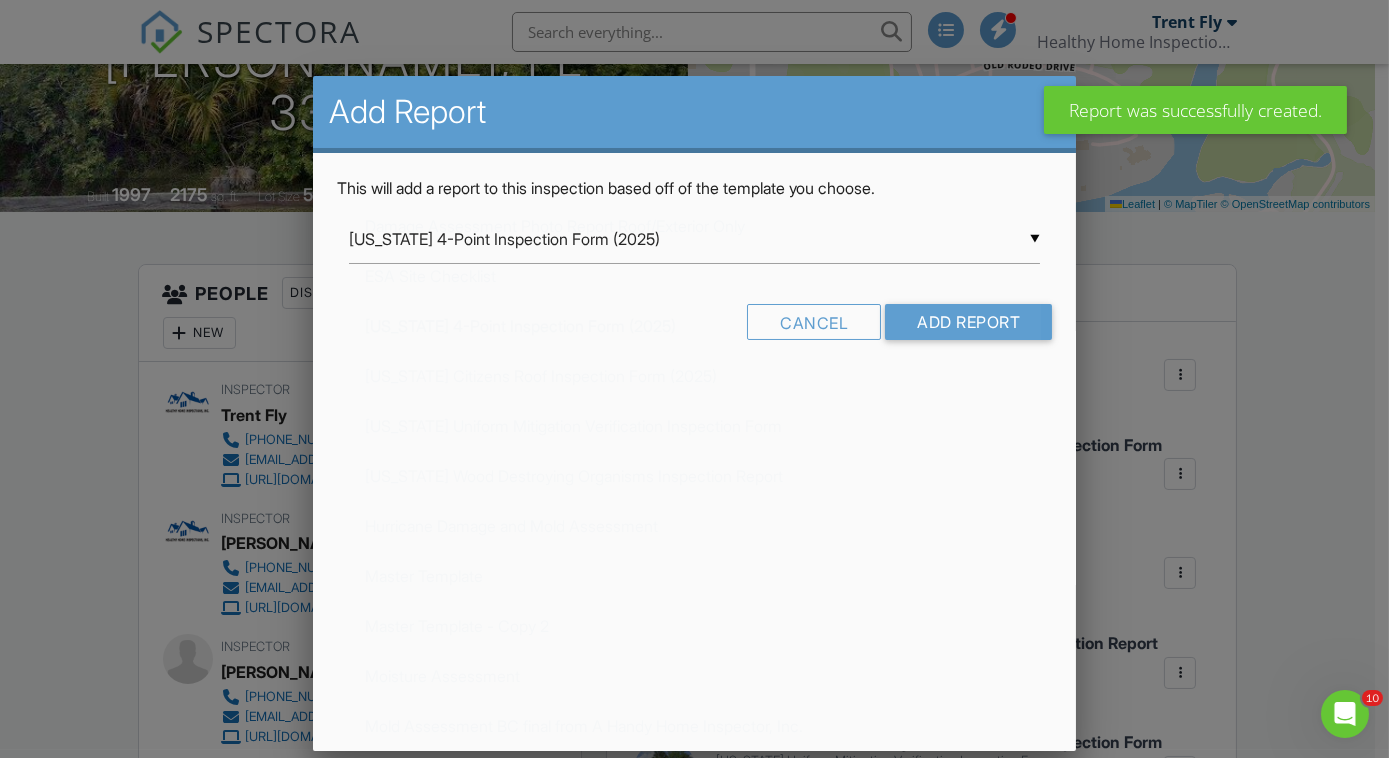 scroll, scrollTop: 250, scrollLeft: 0, axis: vertical 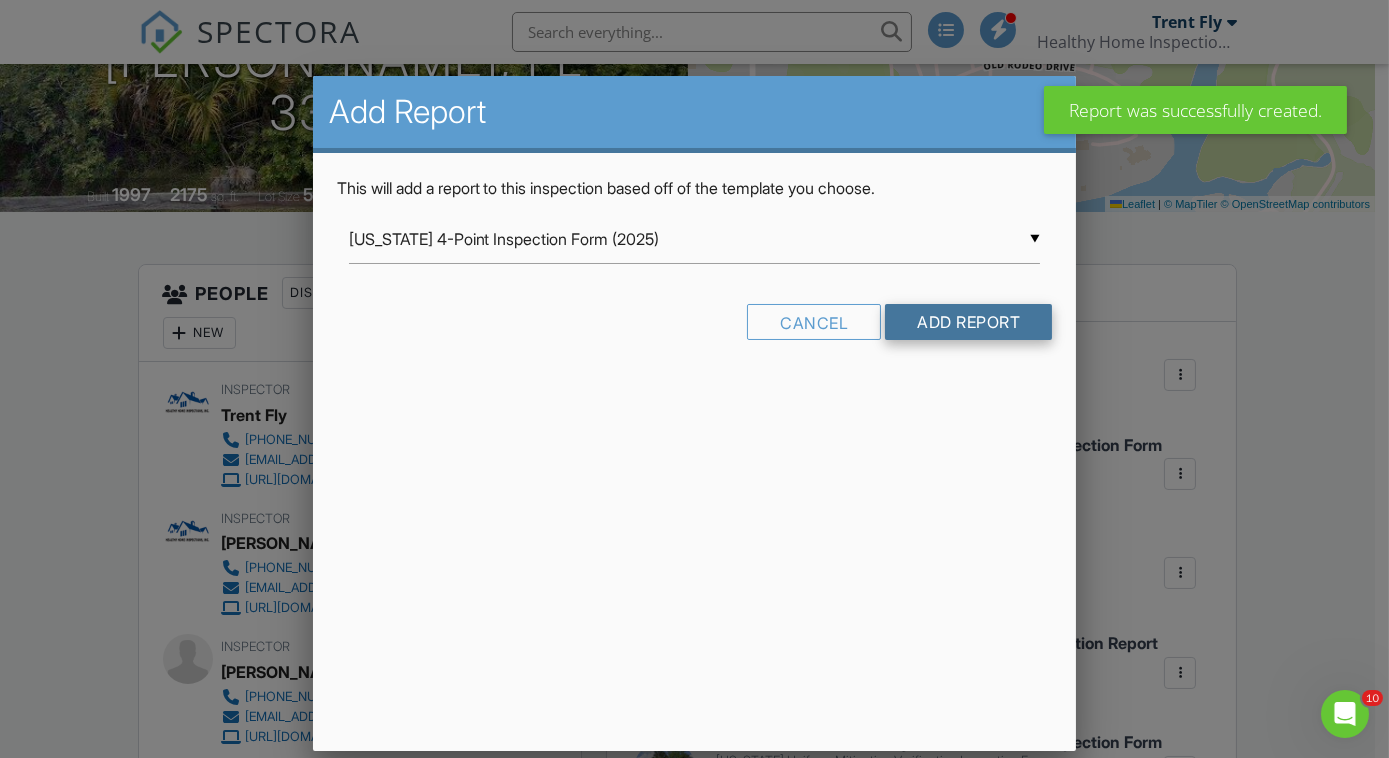 click on "Add Report" at bounding box center (968, 322) 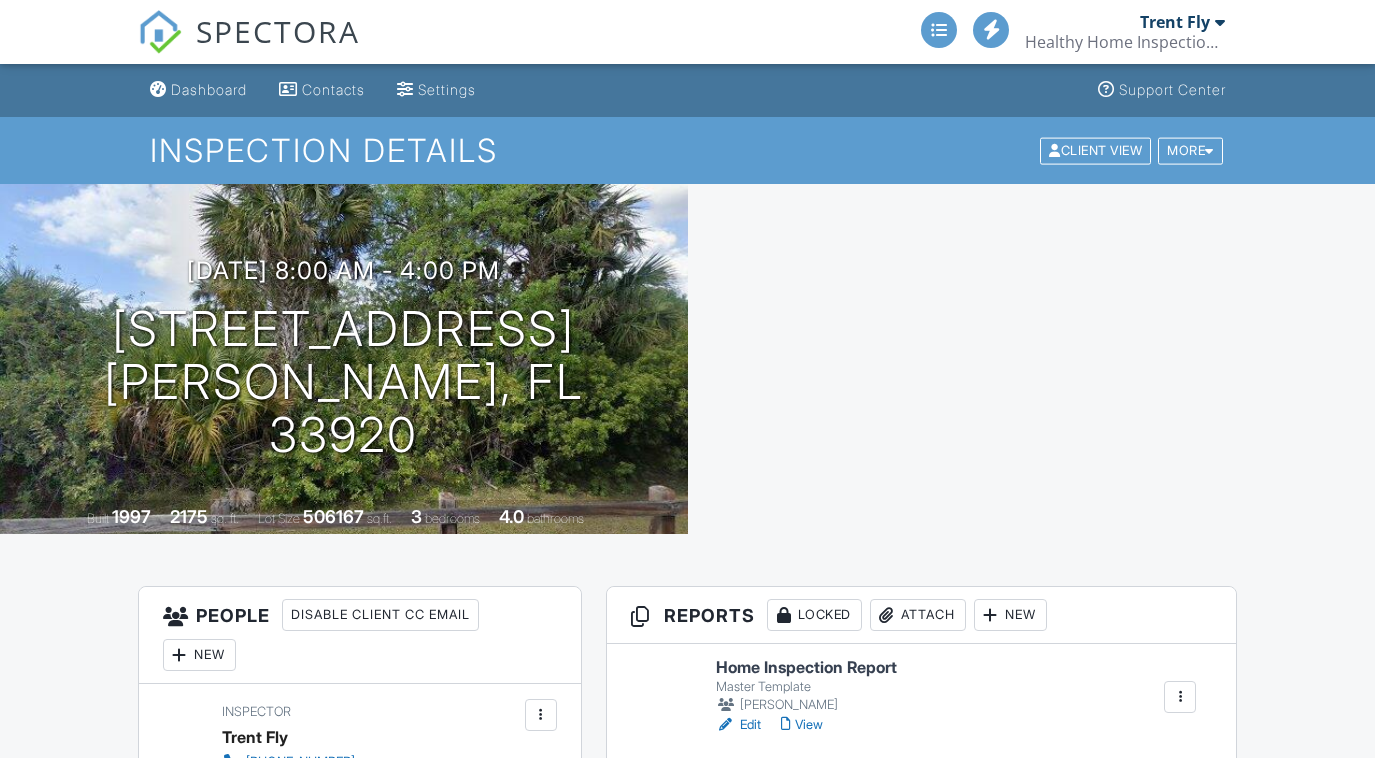 click at bounding box center (1032, 359) 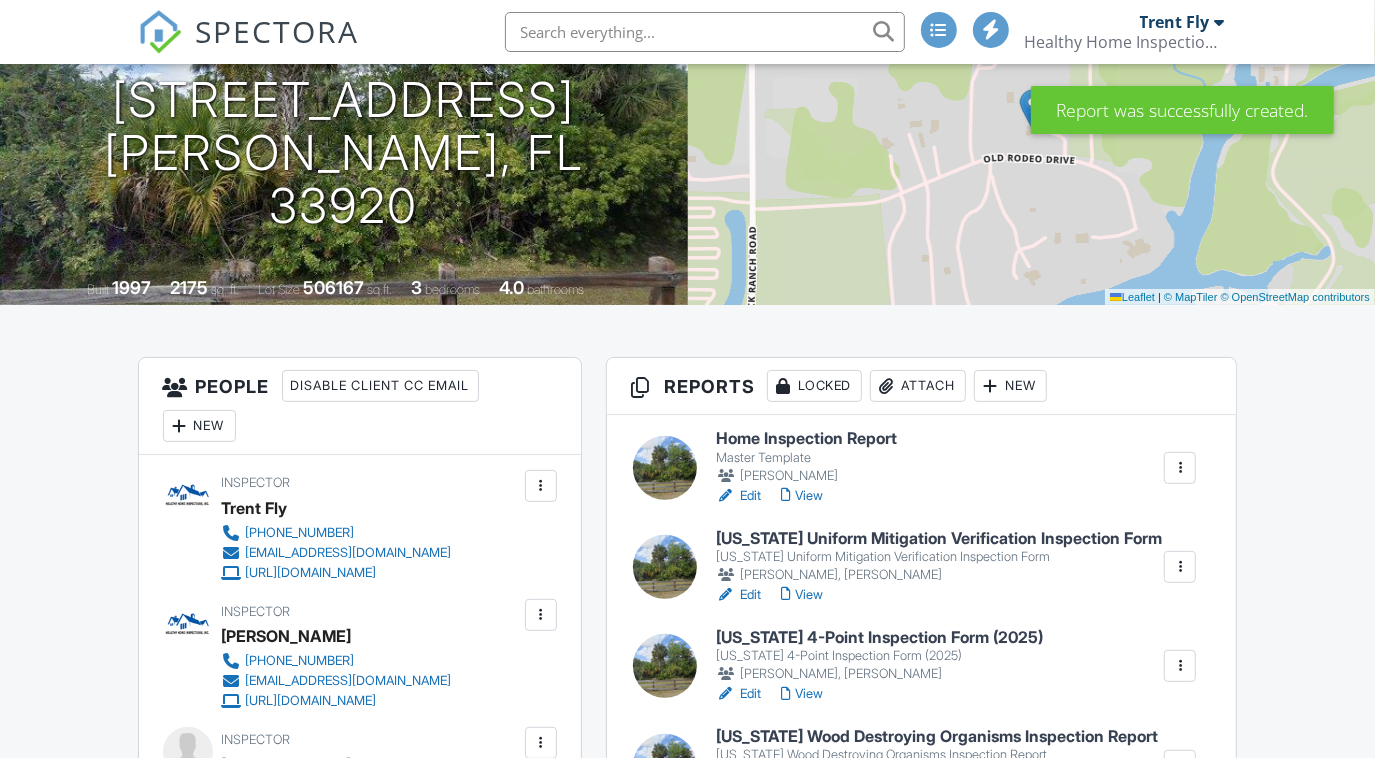scroll, scrollTop: 229, scrollLeft: 0, axis: vertical 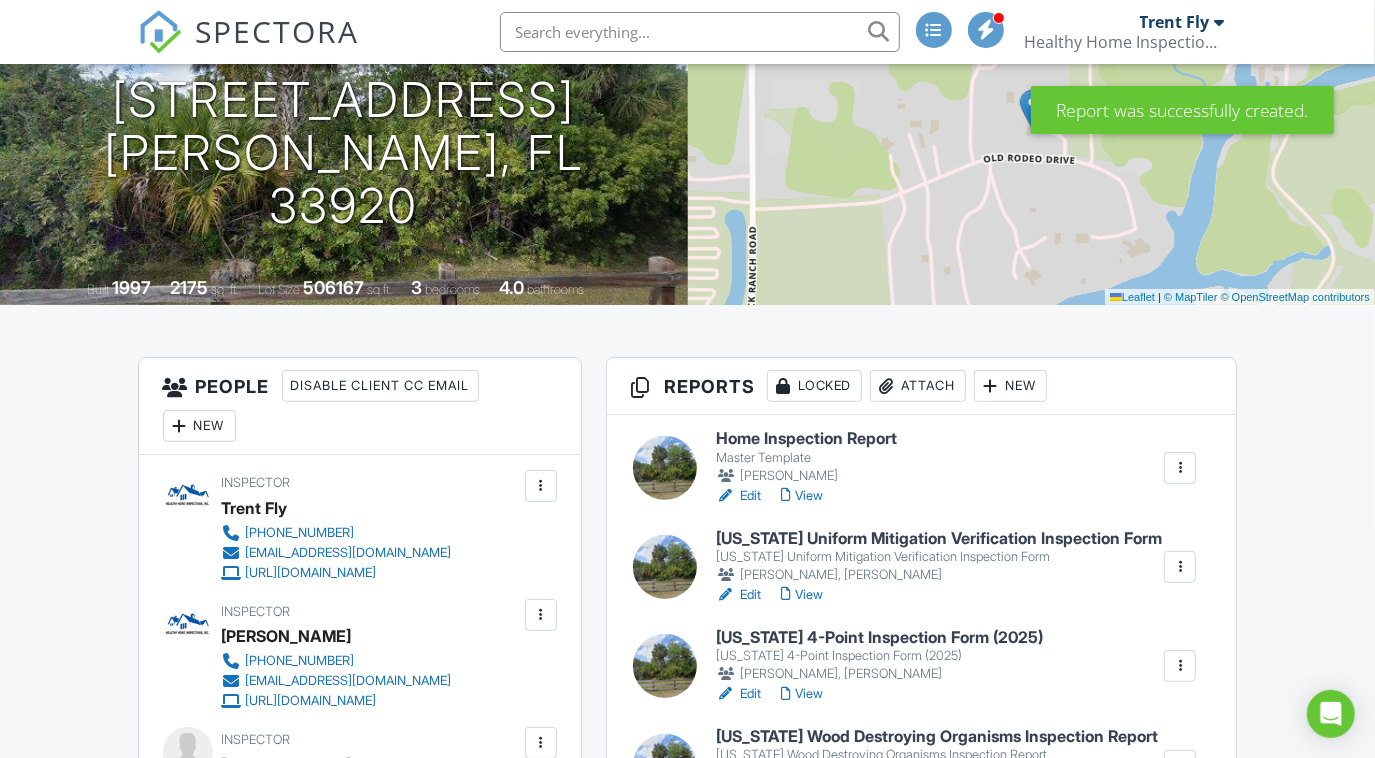 click on "New" at bounding box center (1010, 386) 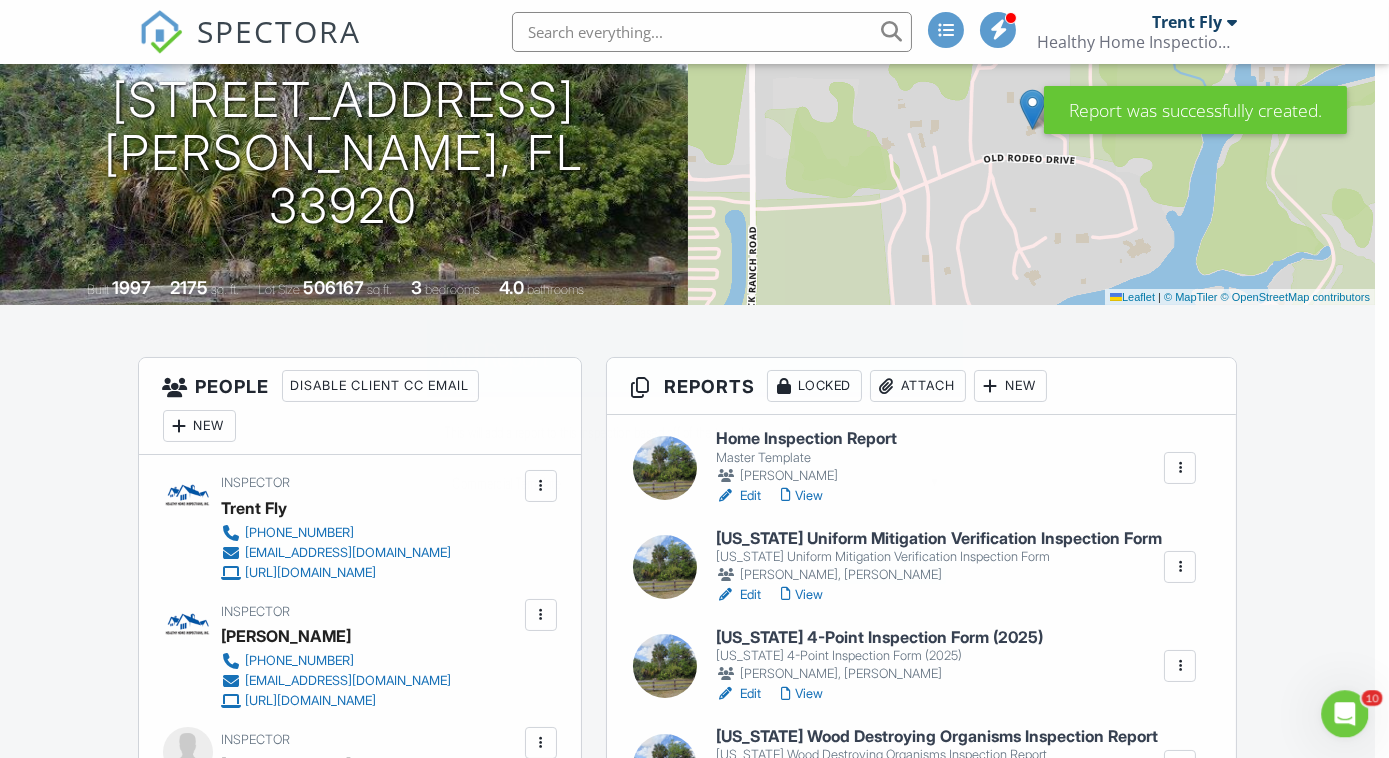 scroll, scrollTop: 0, scrollLeft: 0, axis: both 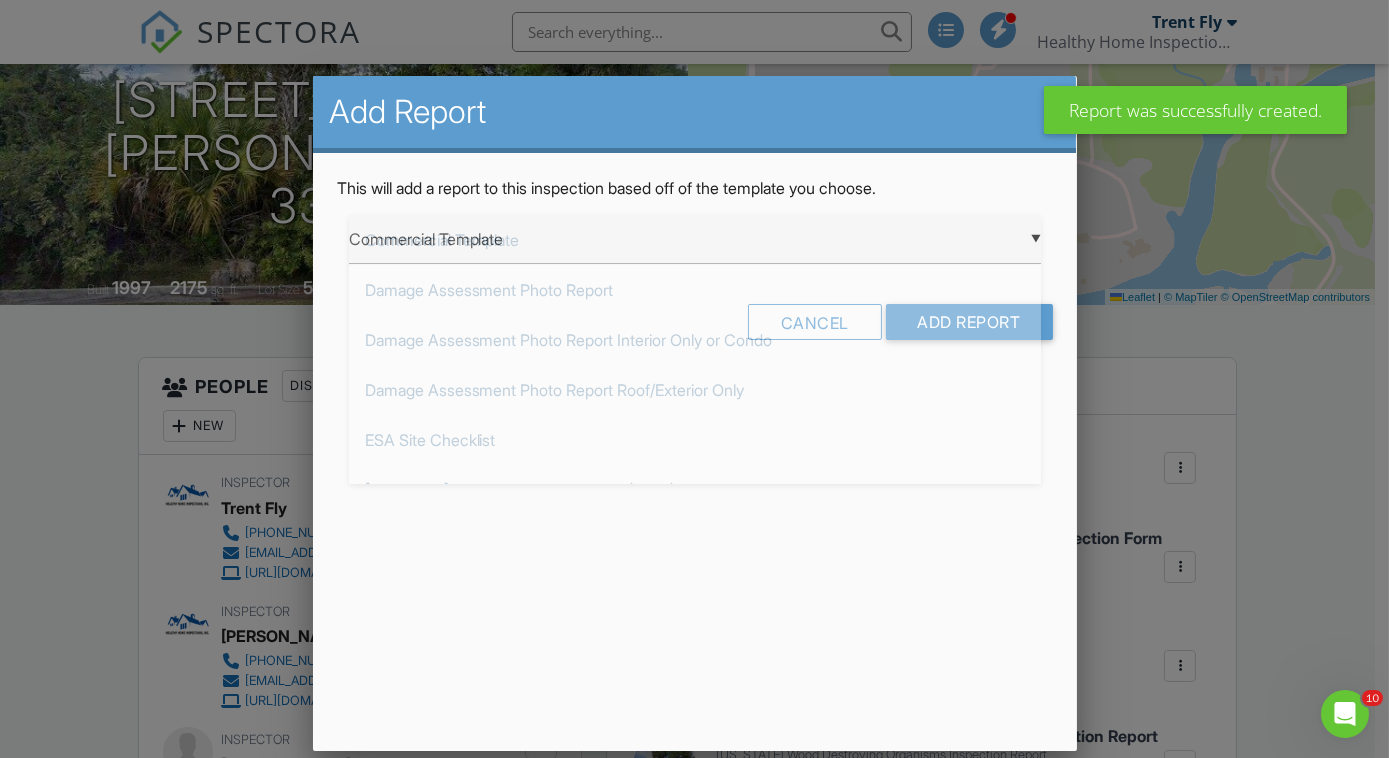 click on "▼ Commercial Template Commercial Template Damage Assessment Photo Report Damage Assessment Photo Report Interior Only or Condo Damage Assessment Photo Report Roof/Exterior Only ESA Site Checklist Florida 4-Point Inspection Form (2025) Florida Citizens Roof Inspection Form (2025) Florida Uniform Mitigation Verification Inspection Form  Florida Wood Destroying Organisms Inspection Report Hurricane Damage and Mold Assessment Master Template Master Template - Copy 2 Moisture Assessment Mold Assessment BC final from A Handy Home Inspector, Inc. Mold Assessment Master Template Mold Assessment Master Template -Copy (Keep for Records) Mold Assessment Master Template - Room by Room PRV Template PRV Template - Copy Sewer Lateral Inspection Storm Damage Assessment WDO Report for VA Loan Commercial Template
Damage Assessment Photo Report
Damage Assessment Photo Report Interior Only or Condo
Damage Assessment Photo Report Roof/Exterior Only
ESA Site Checklist
Florida 4-Point Inspection Form (2025)" at bounding box center [695, 239] 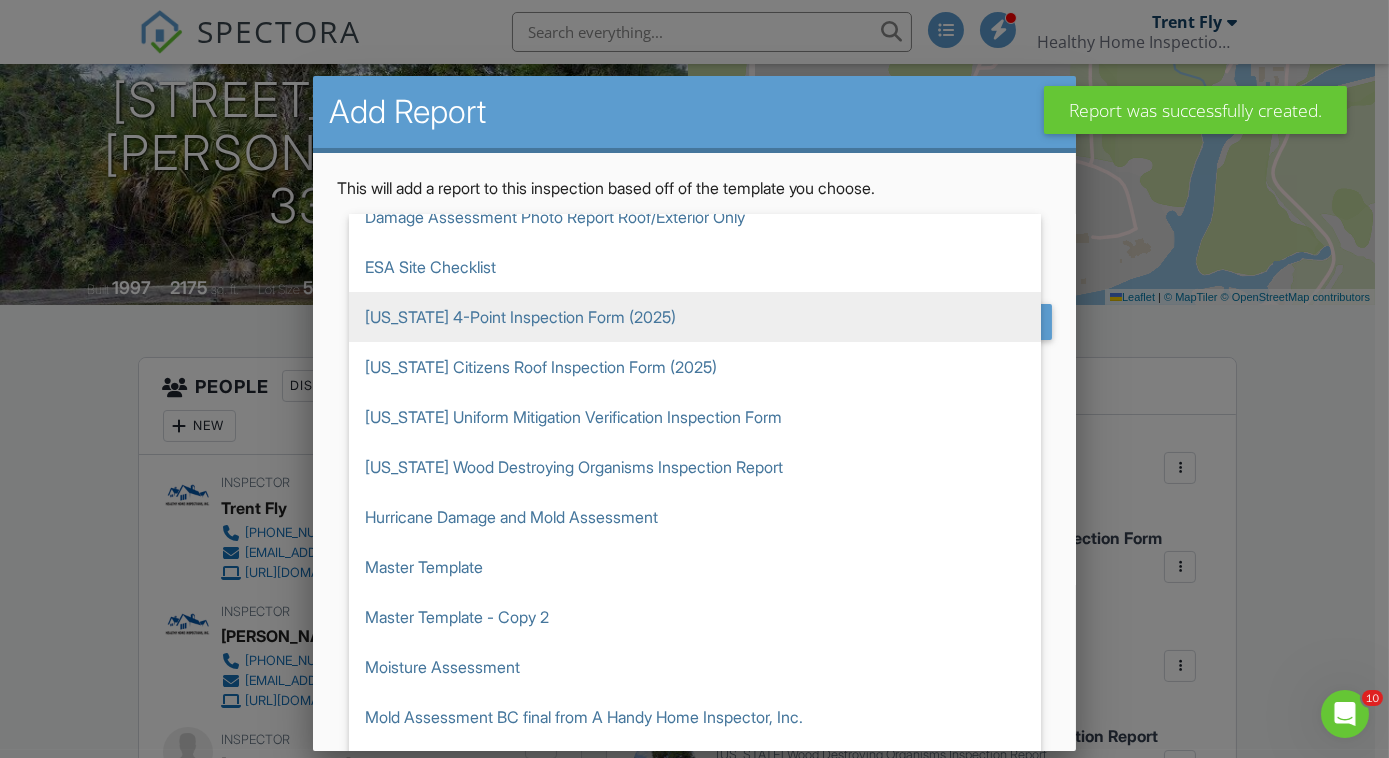 click on "[US_STATE] 4-Point Inspection Form (2025)" at bounding box center [695, 317] 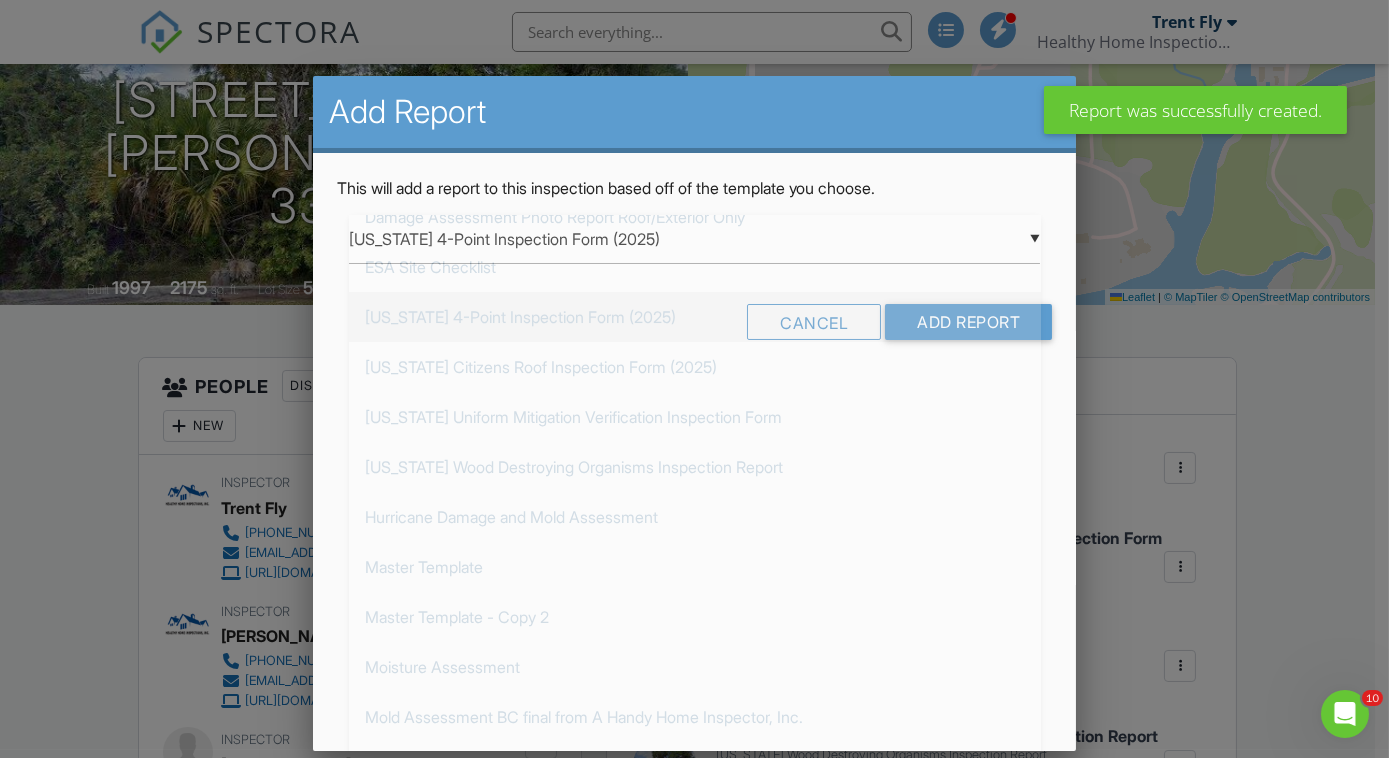 scroll, scrollTop: 250, scrollLeft: 0, axis: vertical 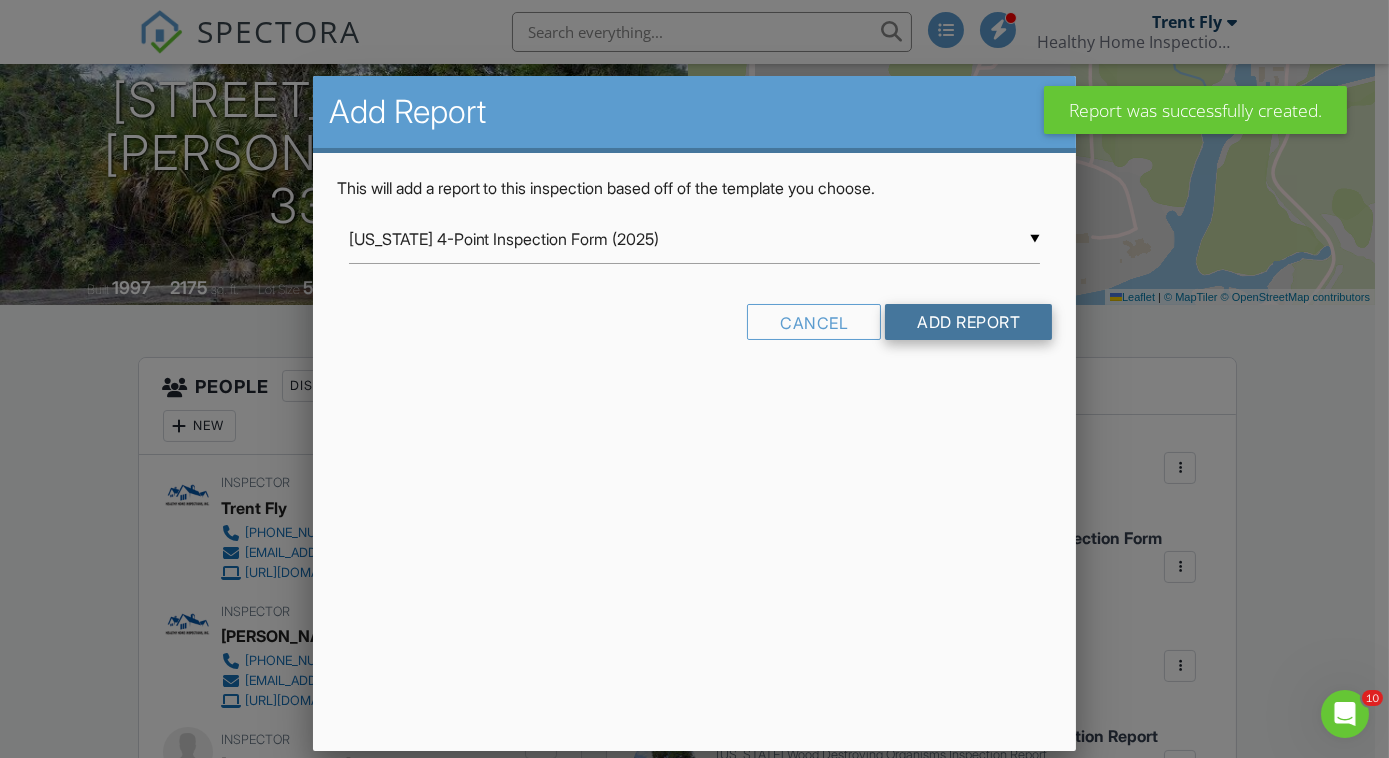 click on "Add Report" at bounding box center (968, 322) 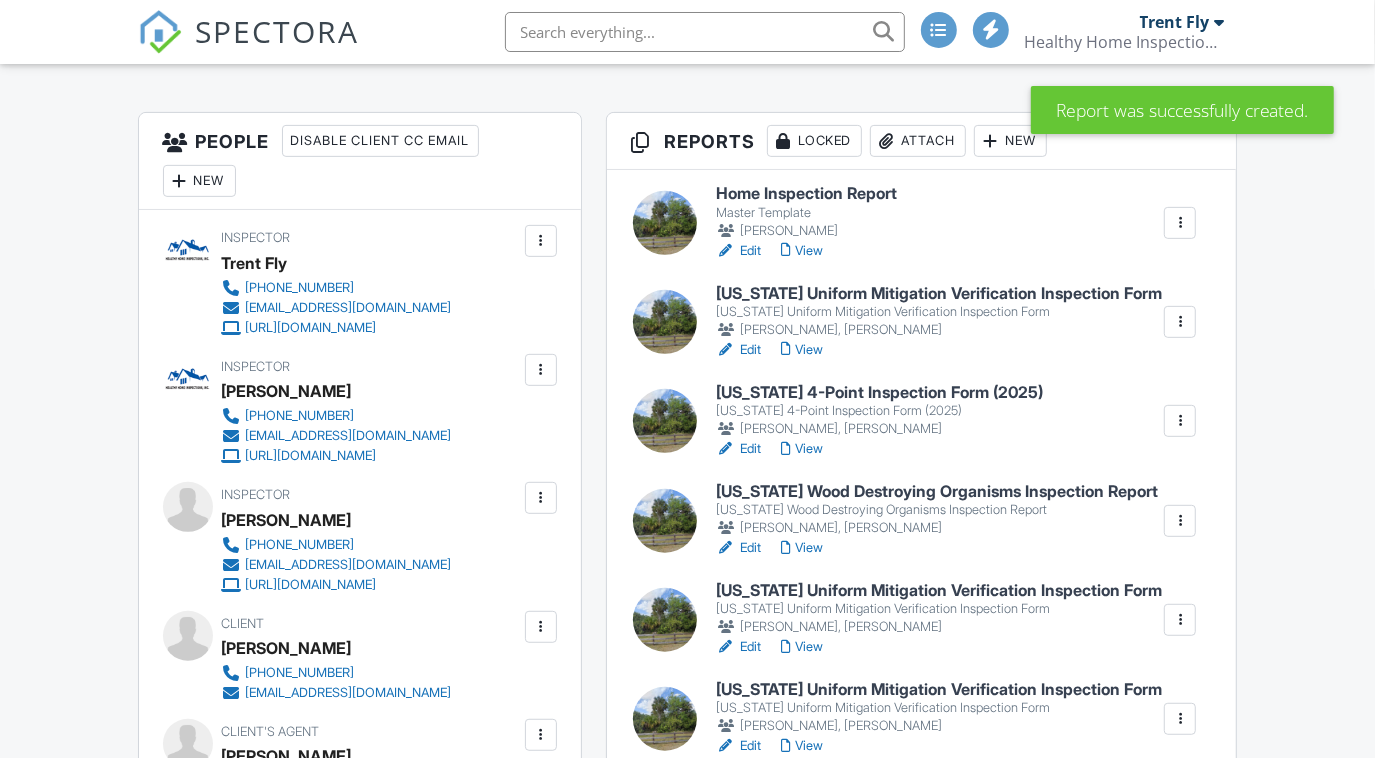scroll, scrollTop: 474, scrollLeft: 0, axis: vertical 